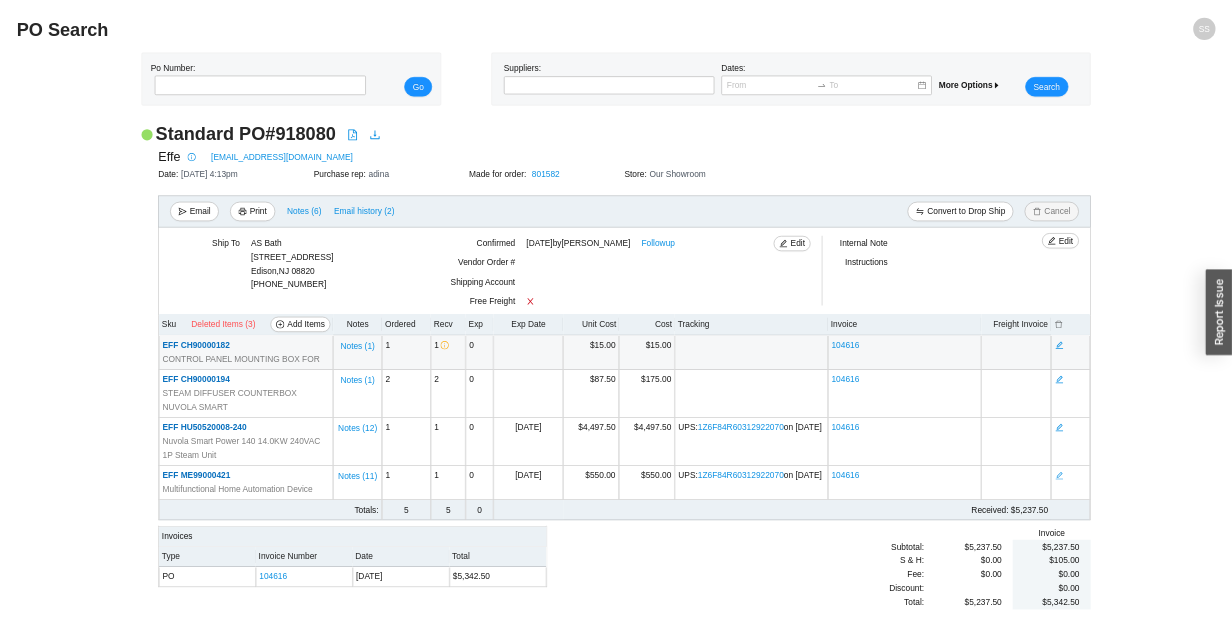 scroll, scrollTop: 6, scrollLeft: 0, axis: vertical 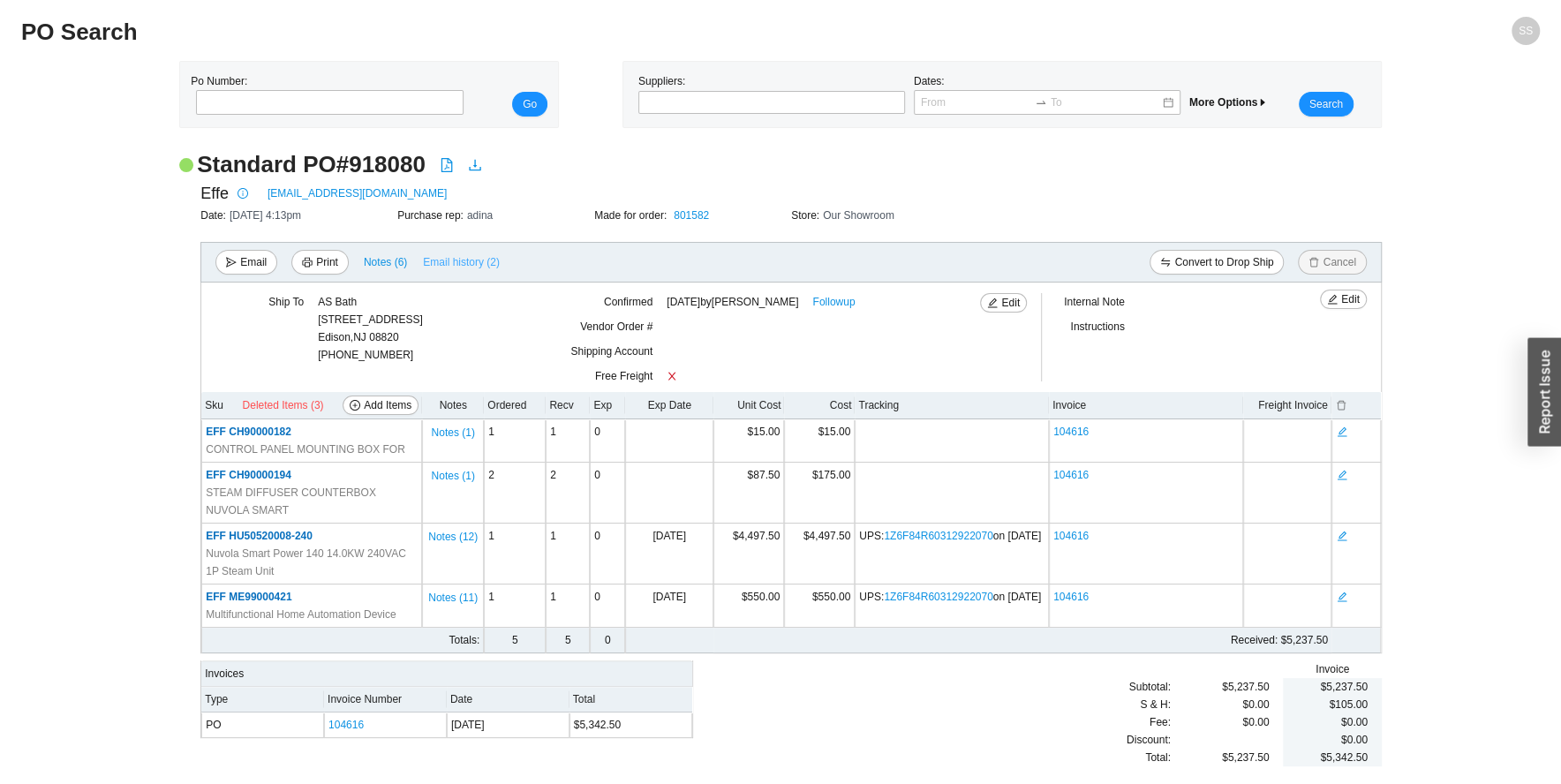 click on "Email history (2)" at bounding box center (461, 262) 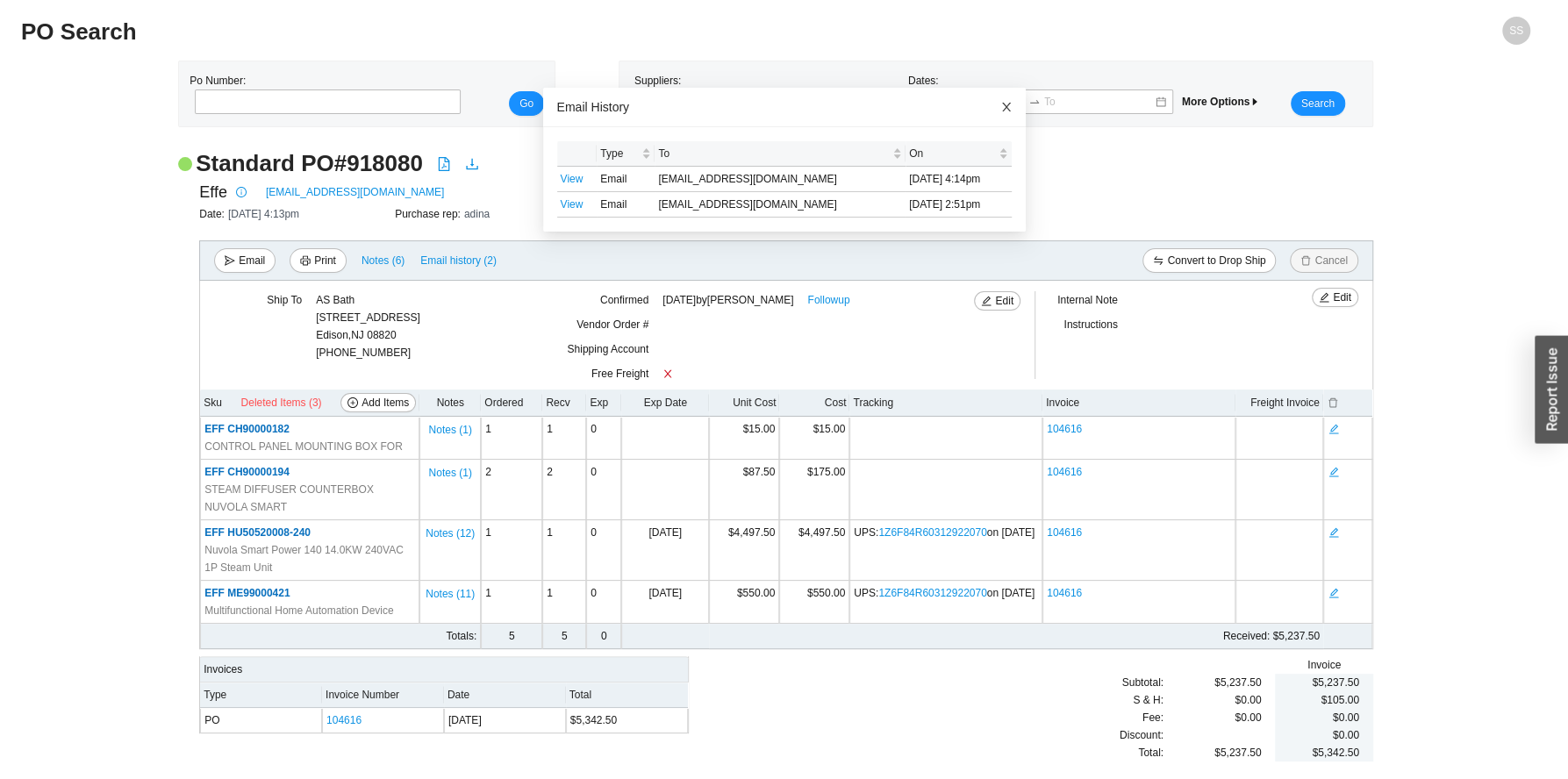 click 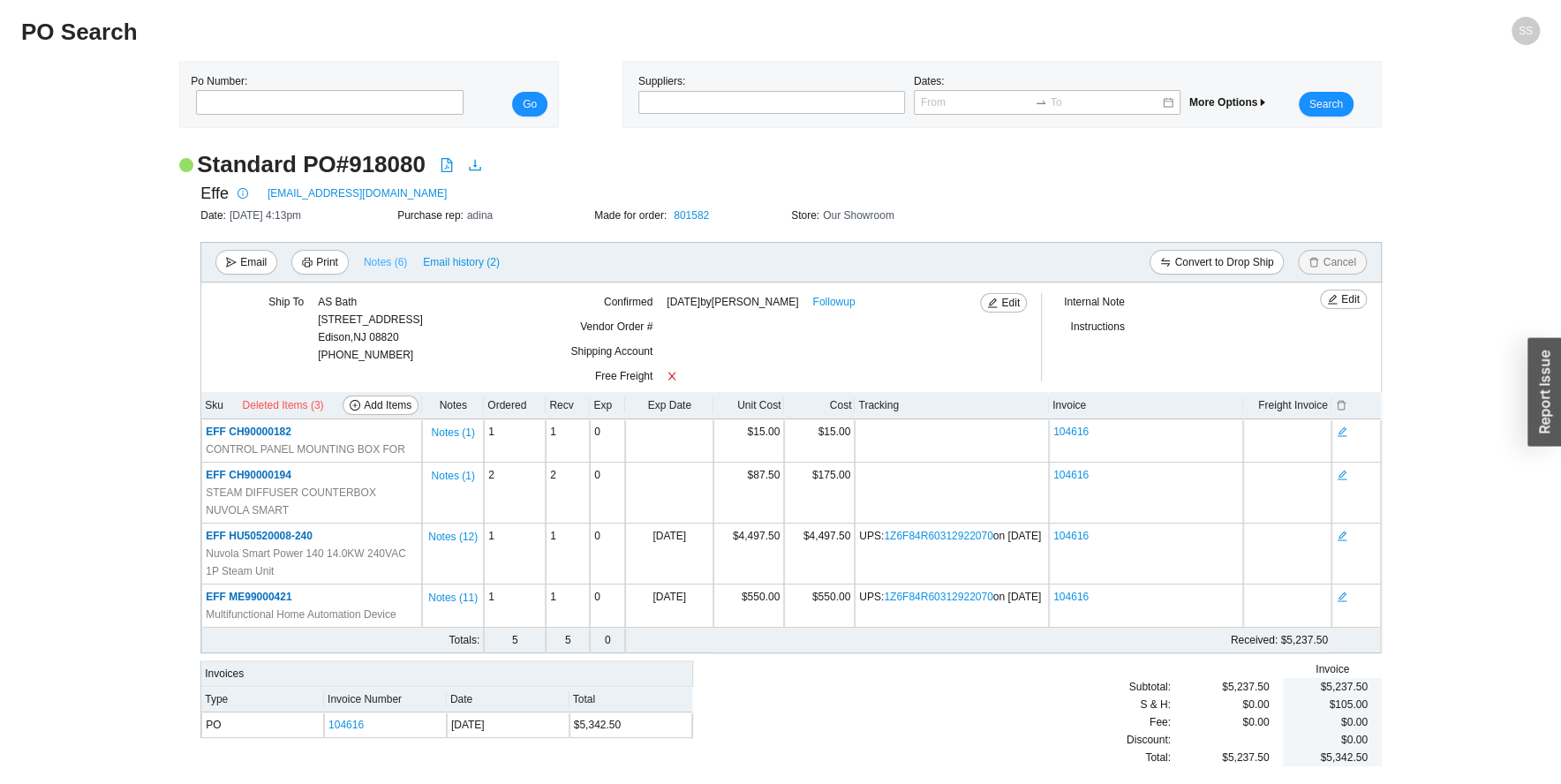 click on "Notes ( 6 )" at bounding box center (385, 262) 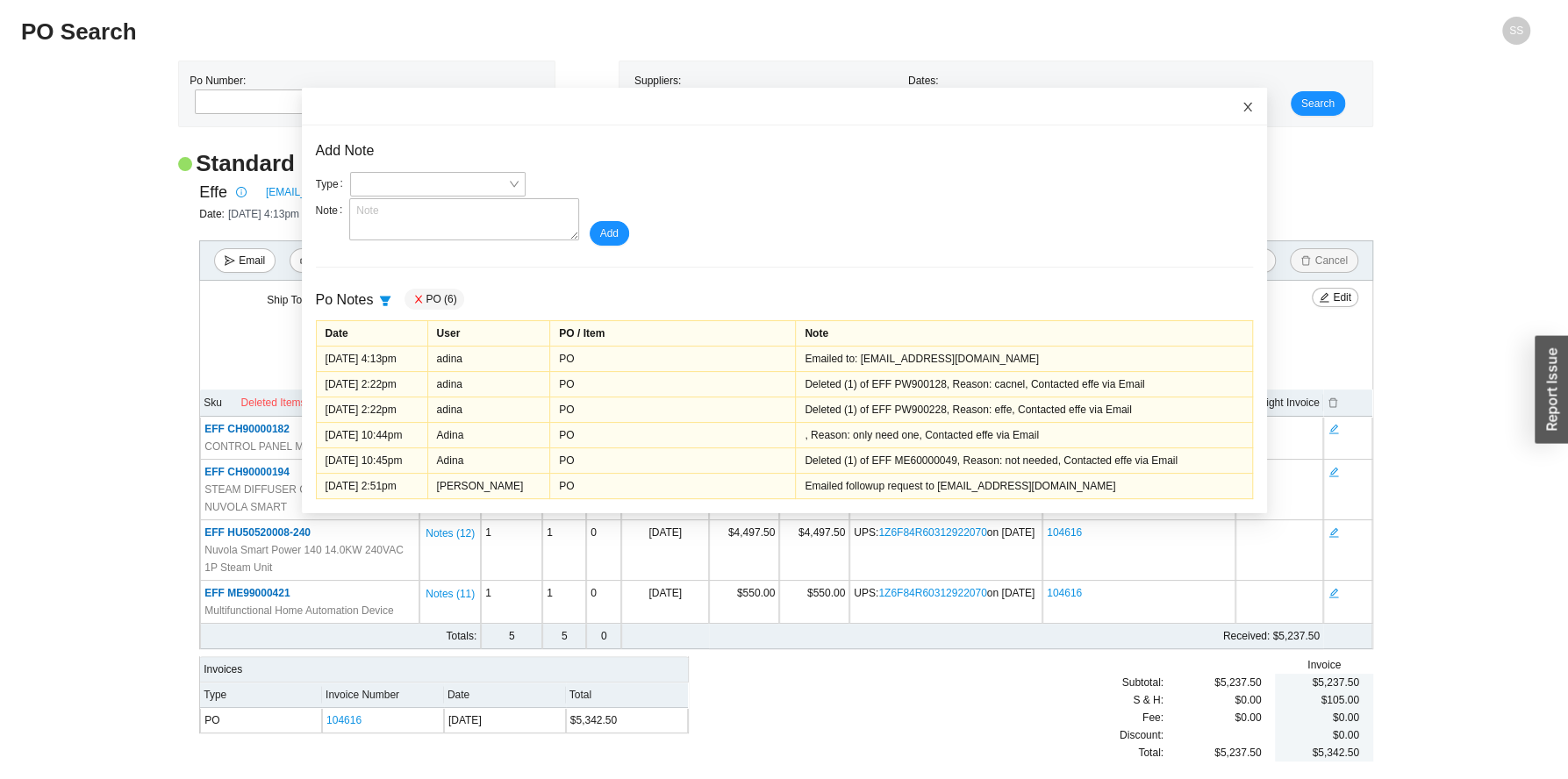 drag, startPoint x: 1217, startPoint y: 102, endPoint x: 1190, endPoint y: 133, distance: 41.10961 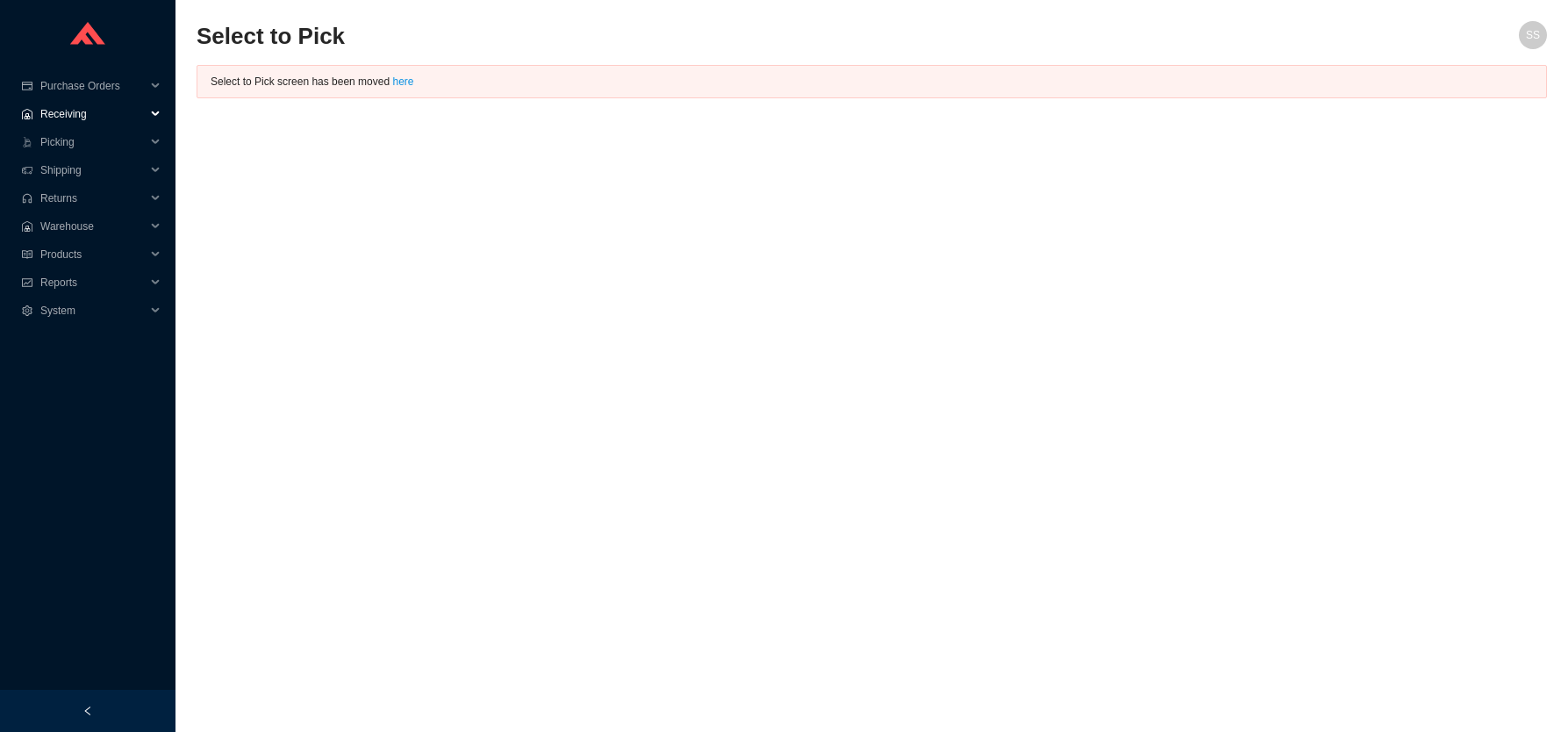 scroll, scrollTop: 0, scrollLeft: 0, axis: both 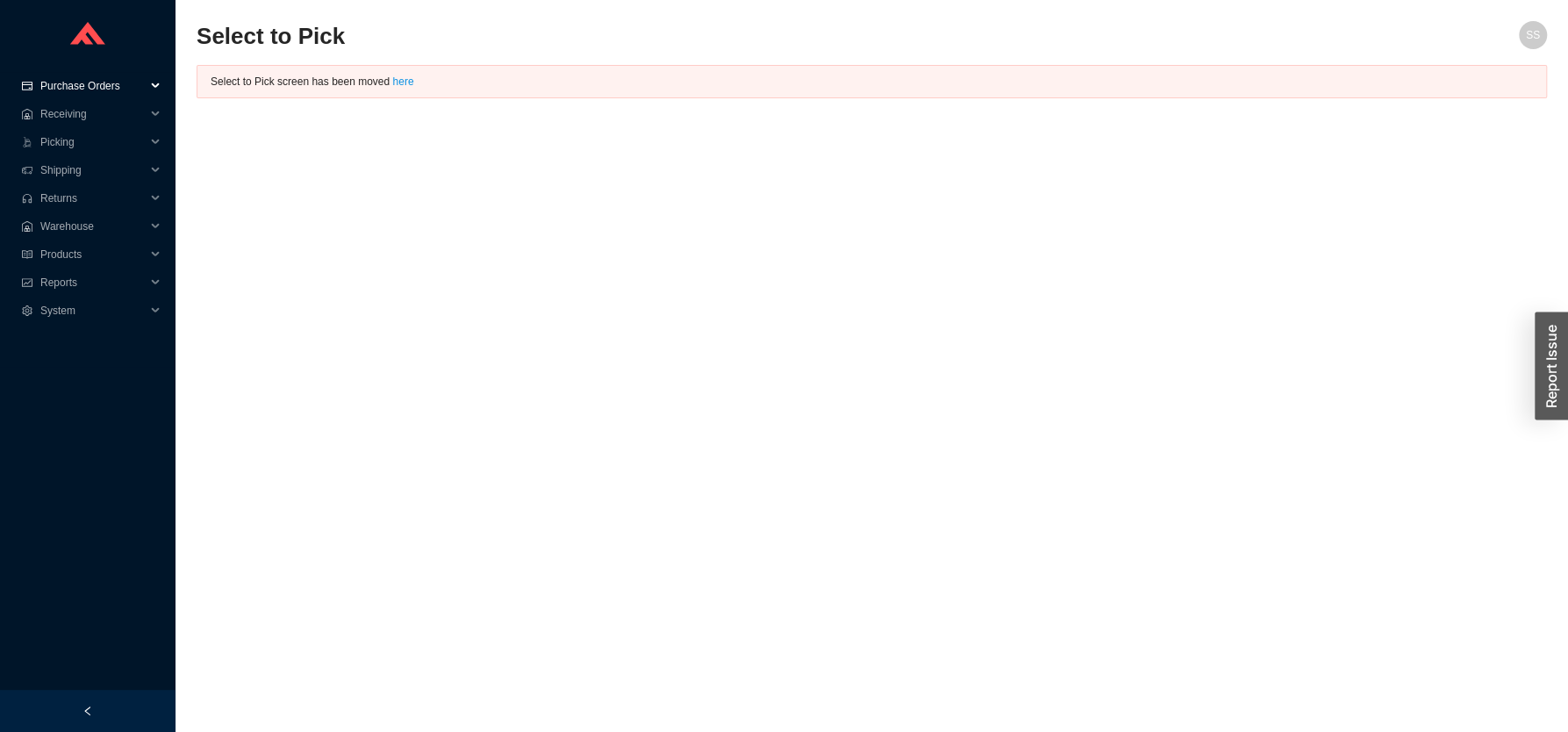 click on "Purchase Orders" at bounding box center [93, 86] 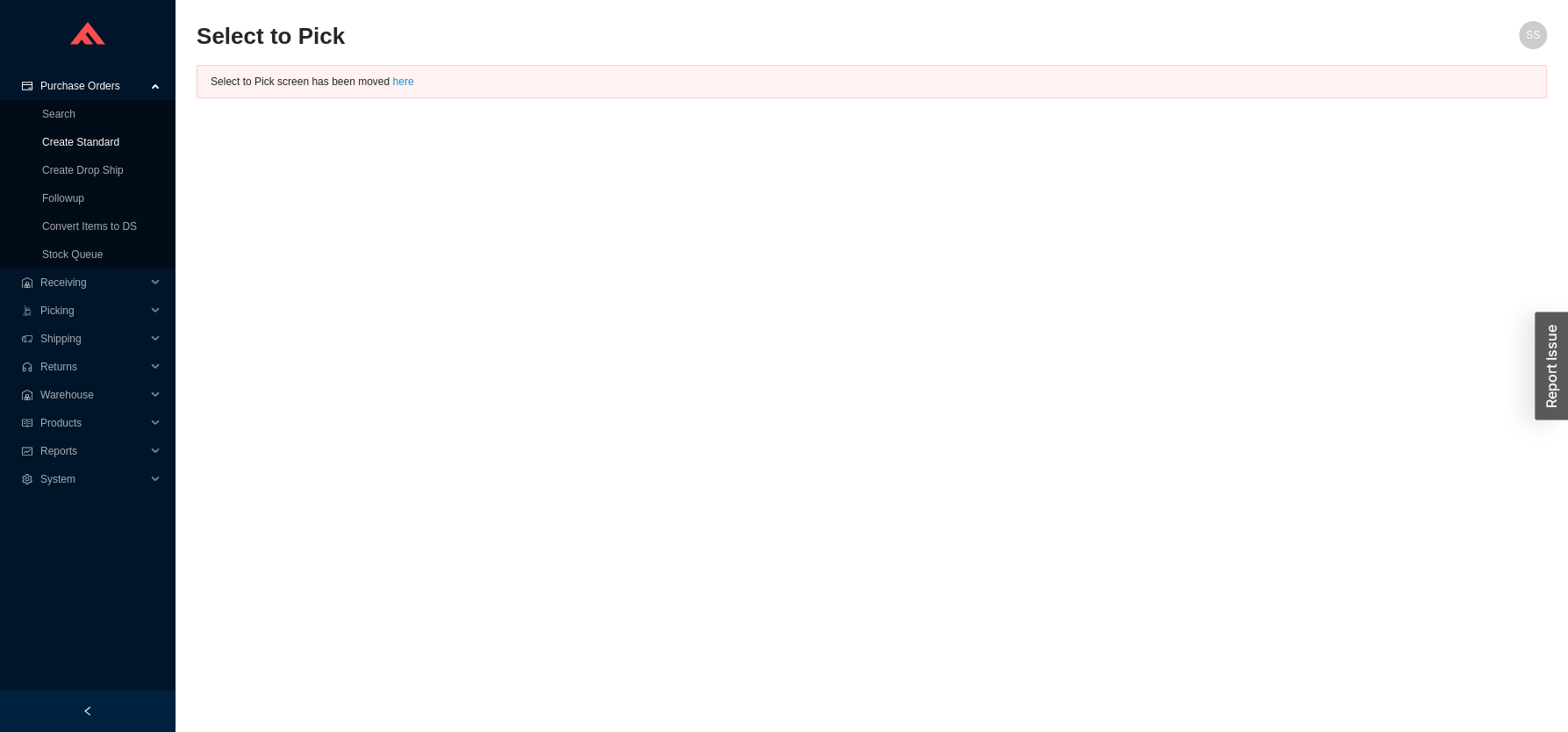 click on "Create Standard" at bounding box center [81, 142] 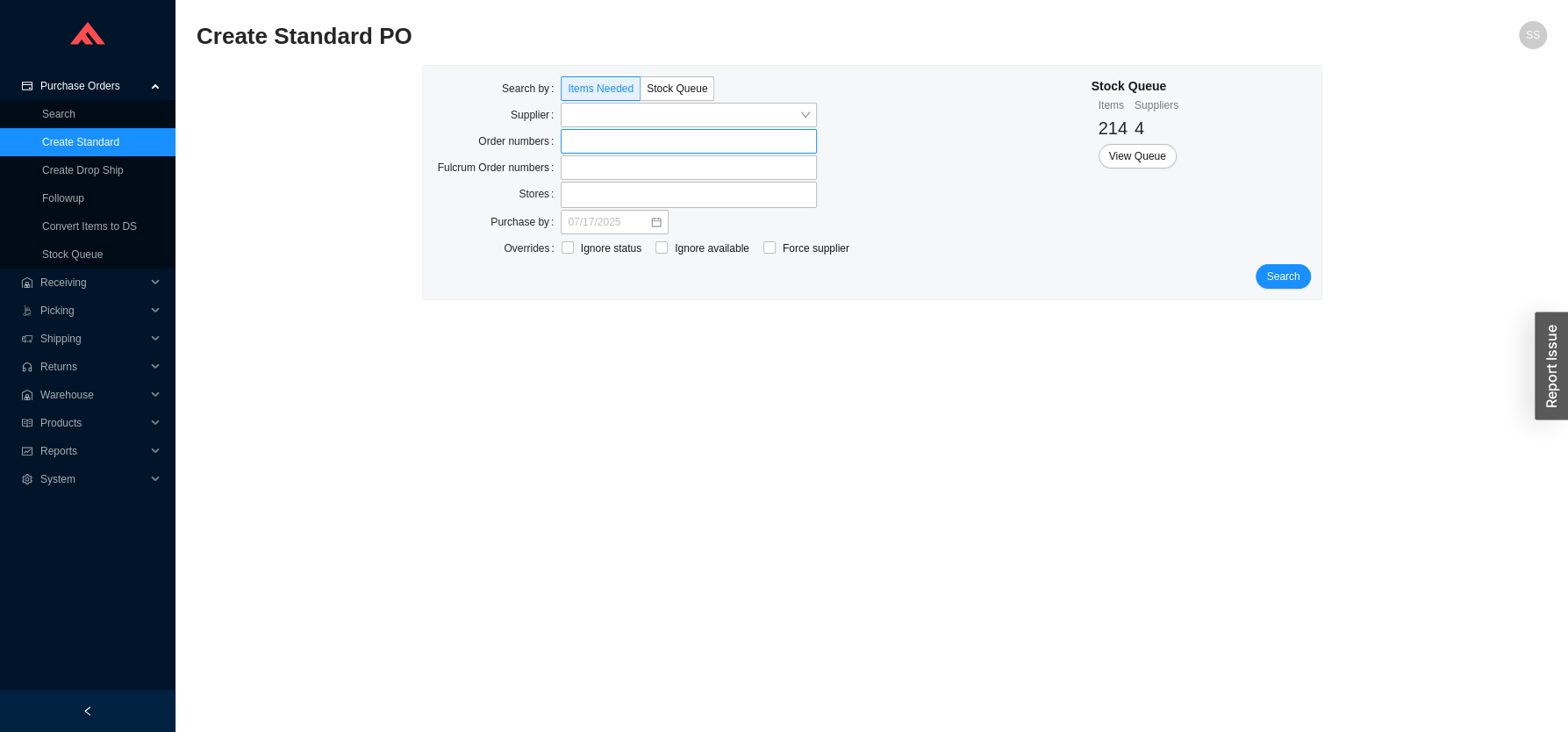 click at bounding box center [689, 141] 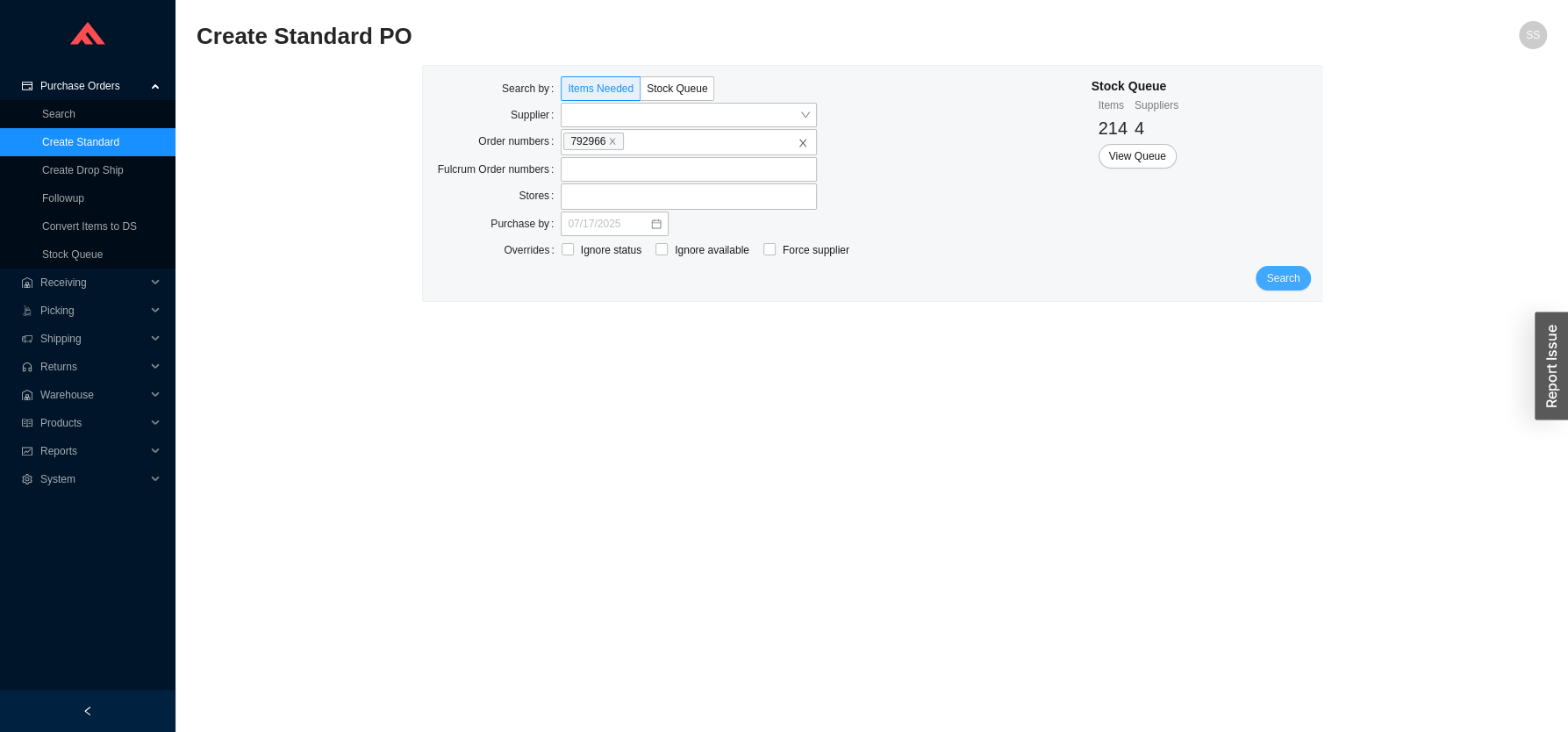 click on "Search" at bounding box center (1283, 278) 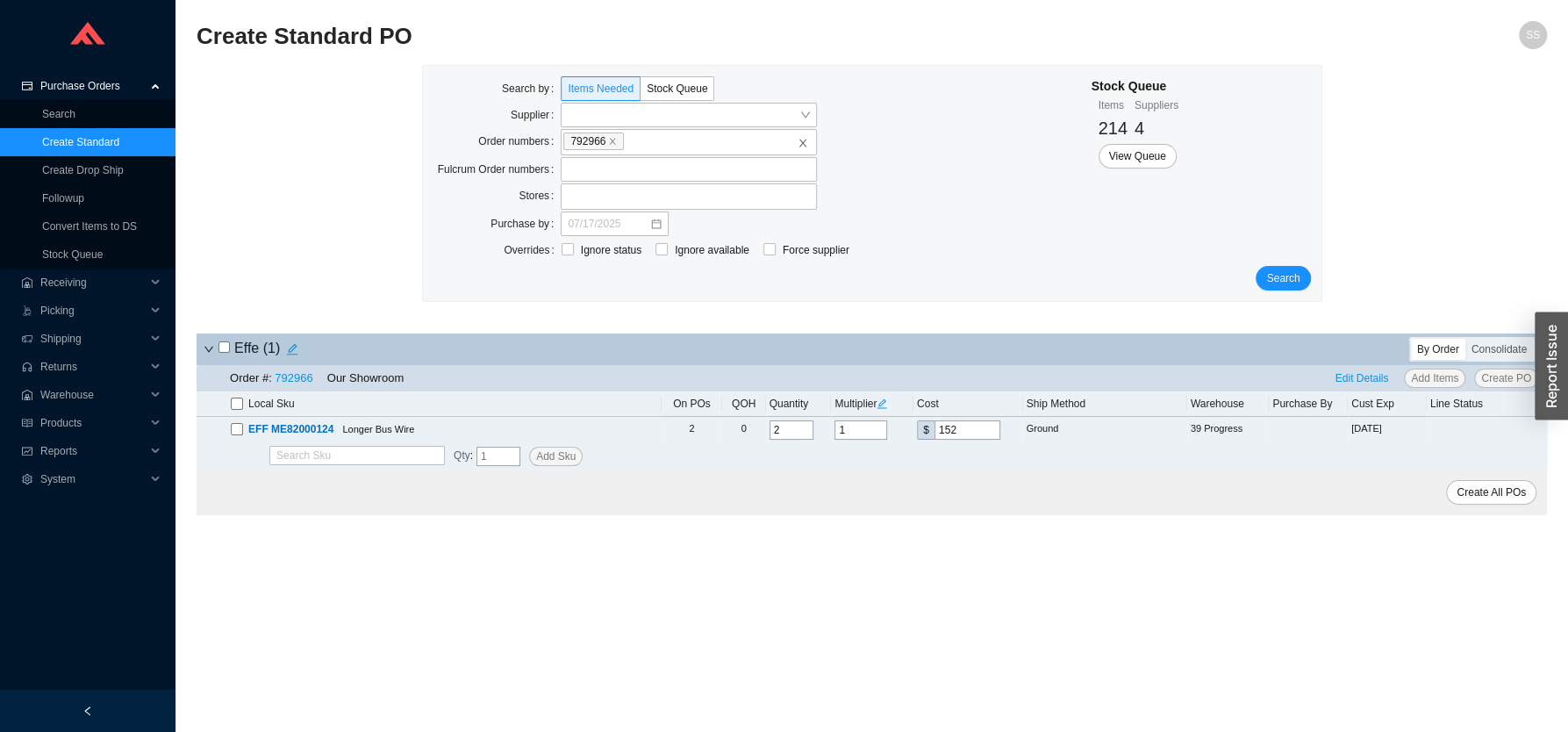 click at bounding box center (224, 347) 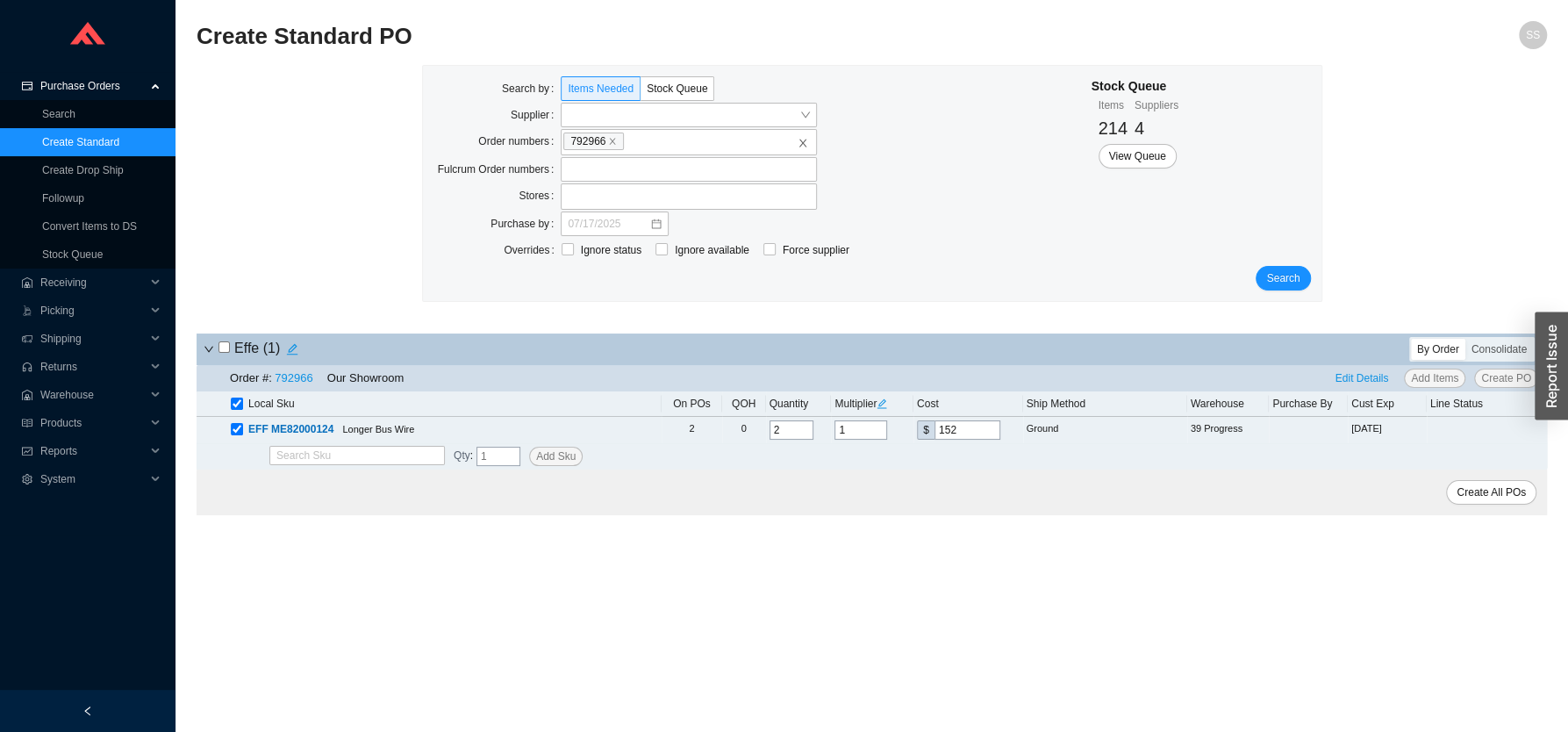 checkbox on "true" 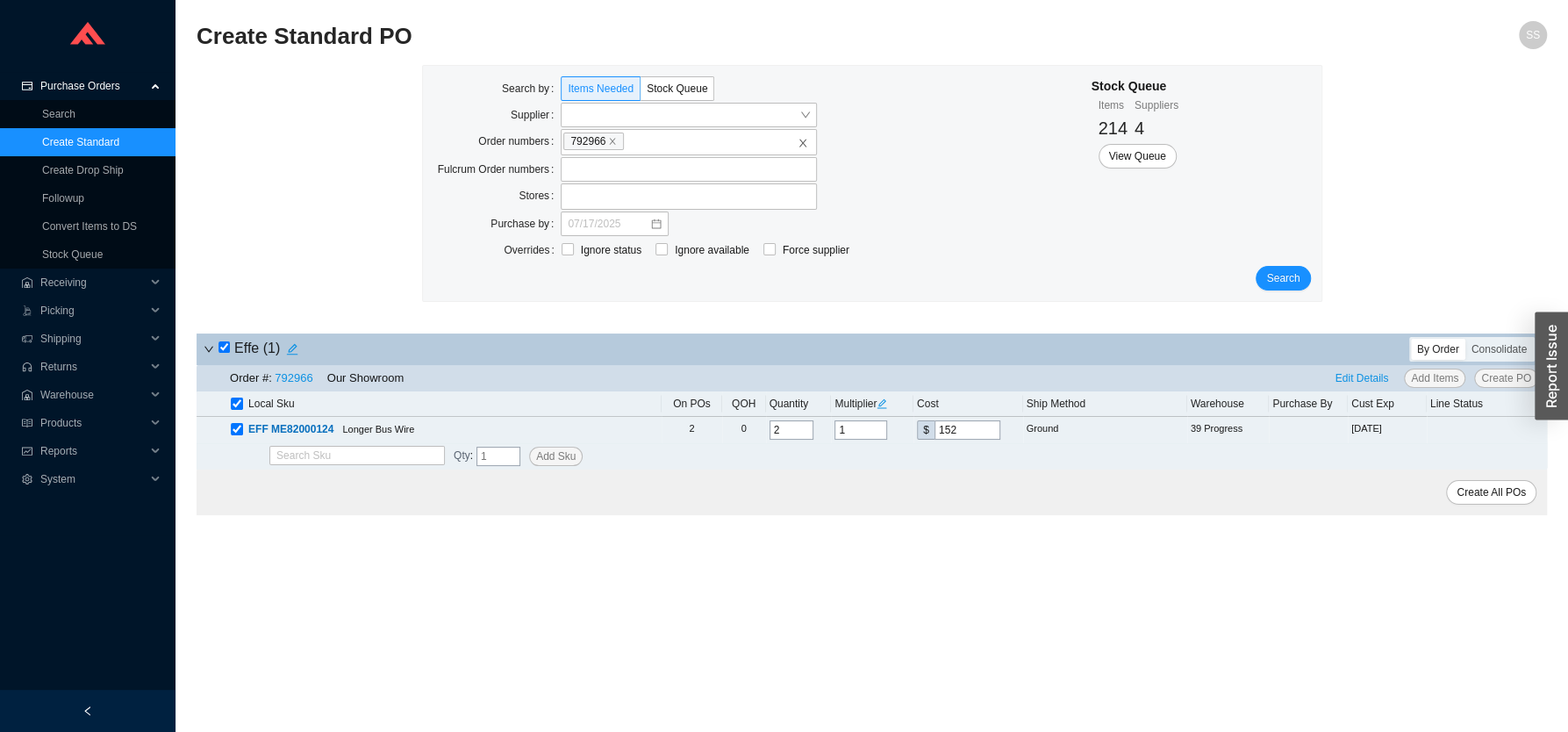 checkbox on "true" 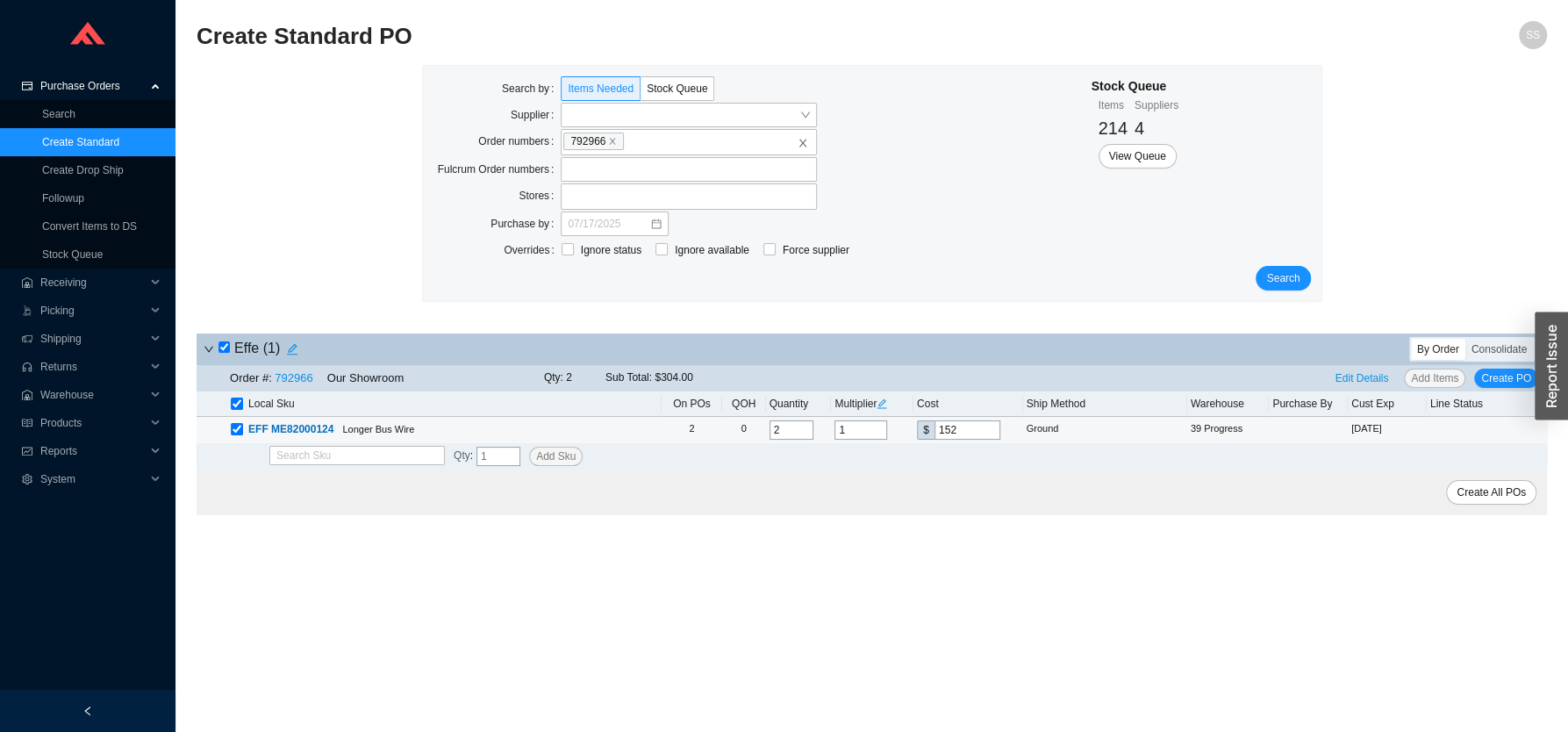 click on "152" at bounding box center [967, 430] 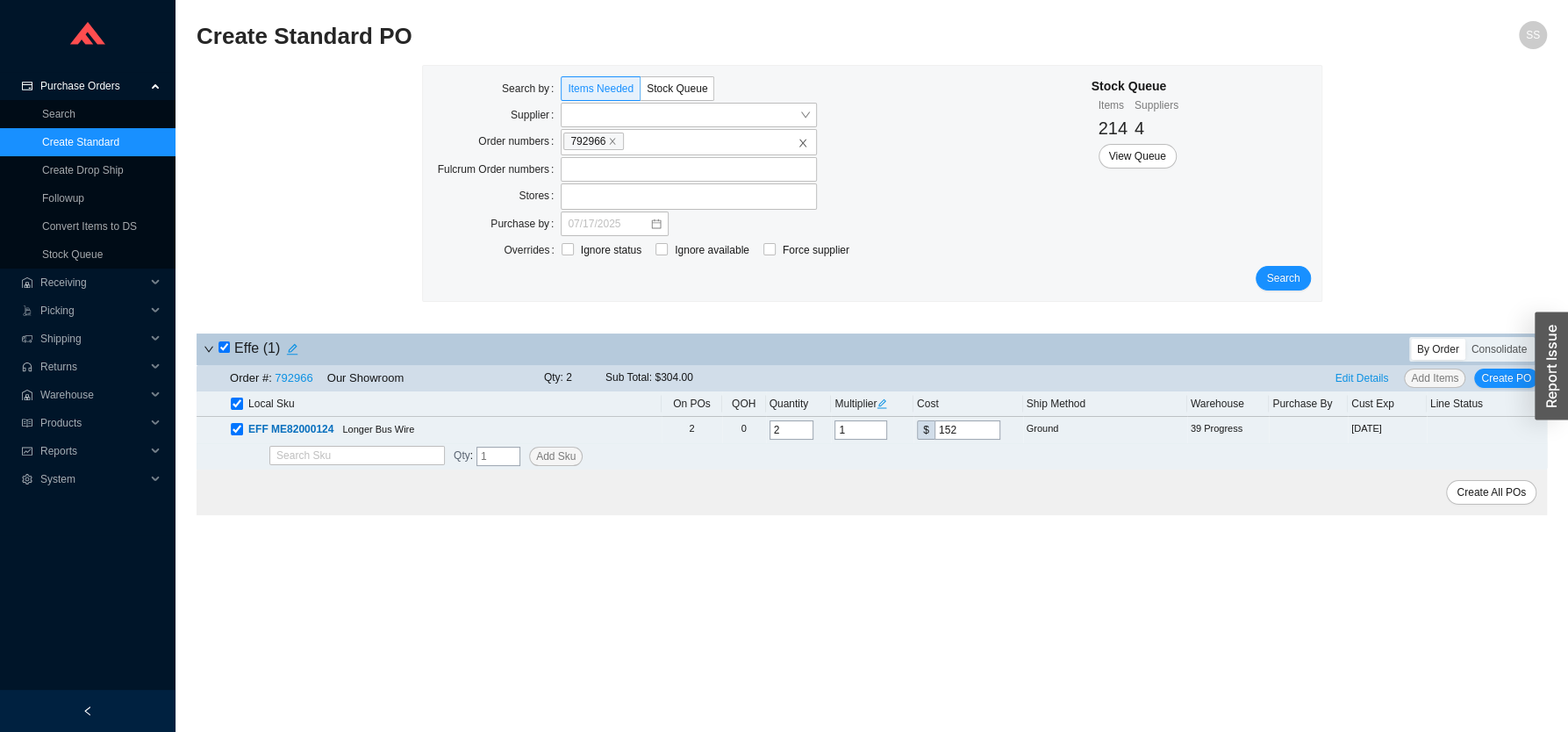 type on "0" 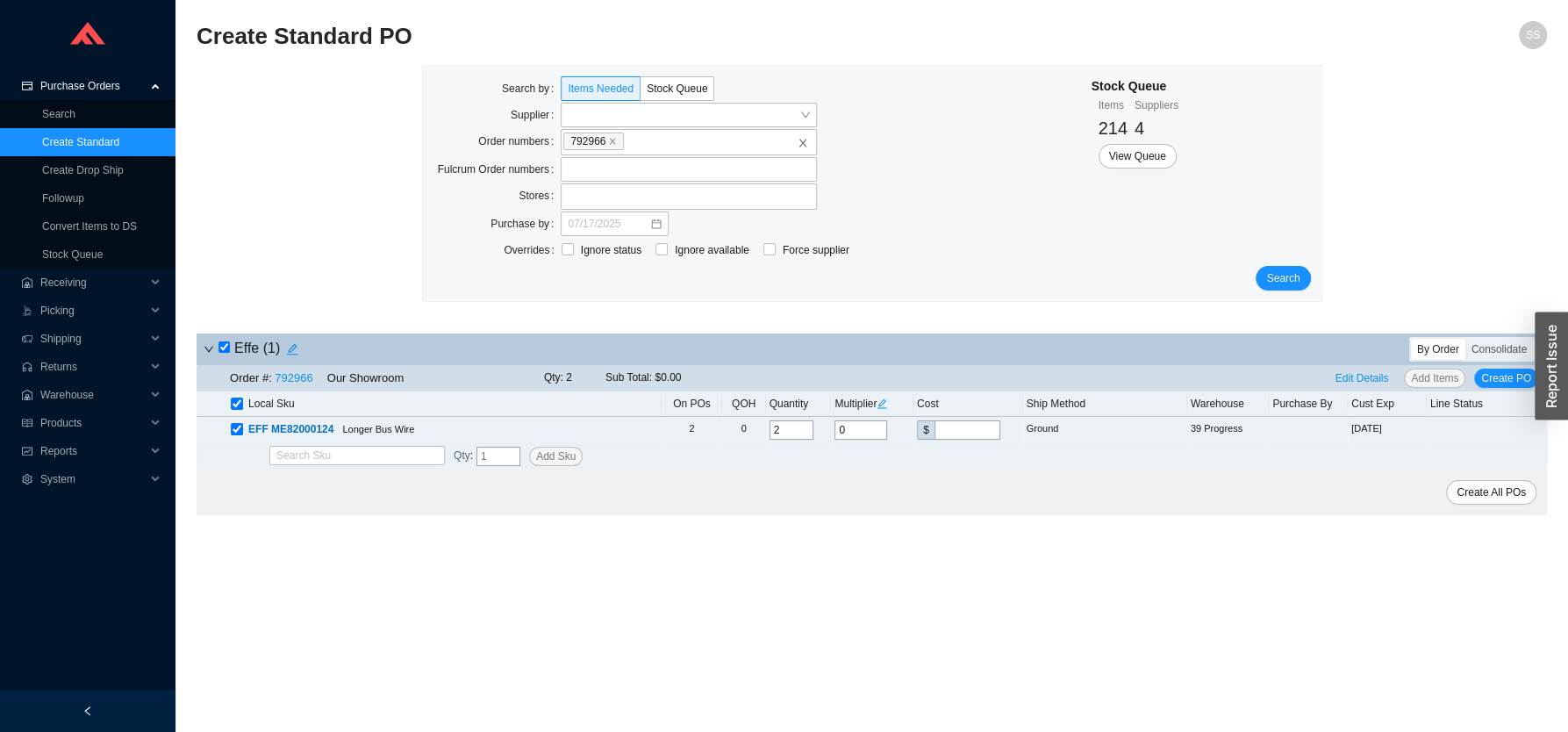 type 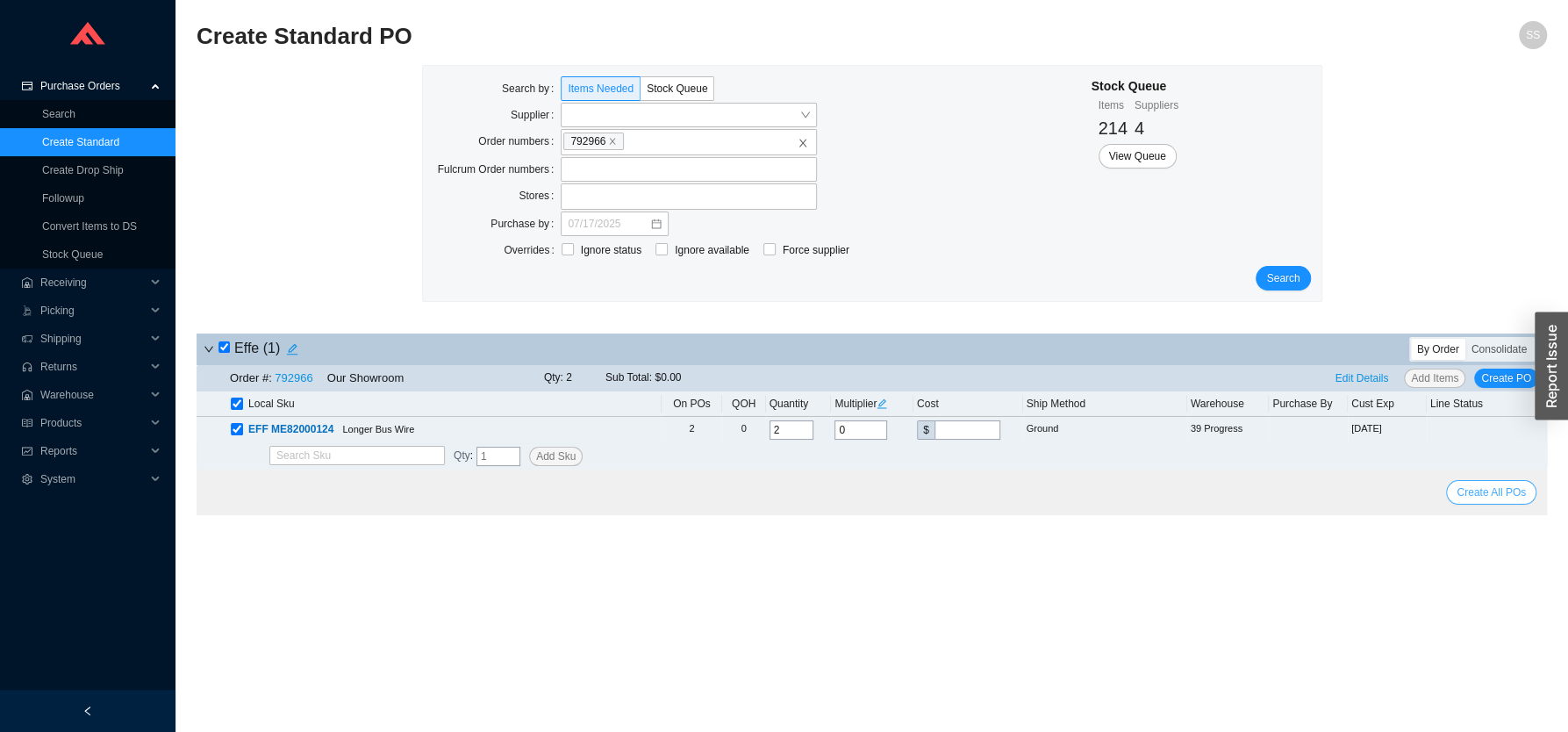 click on "Create All POs" at bounding box center [1491, 492] 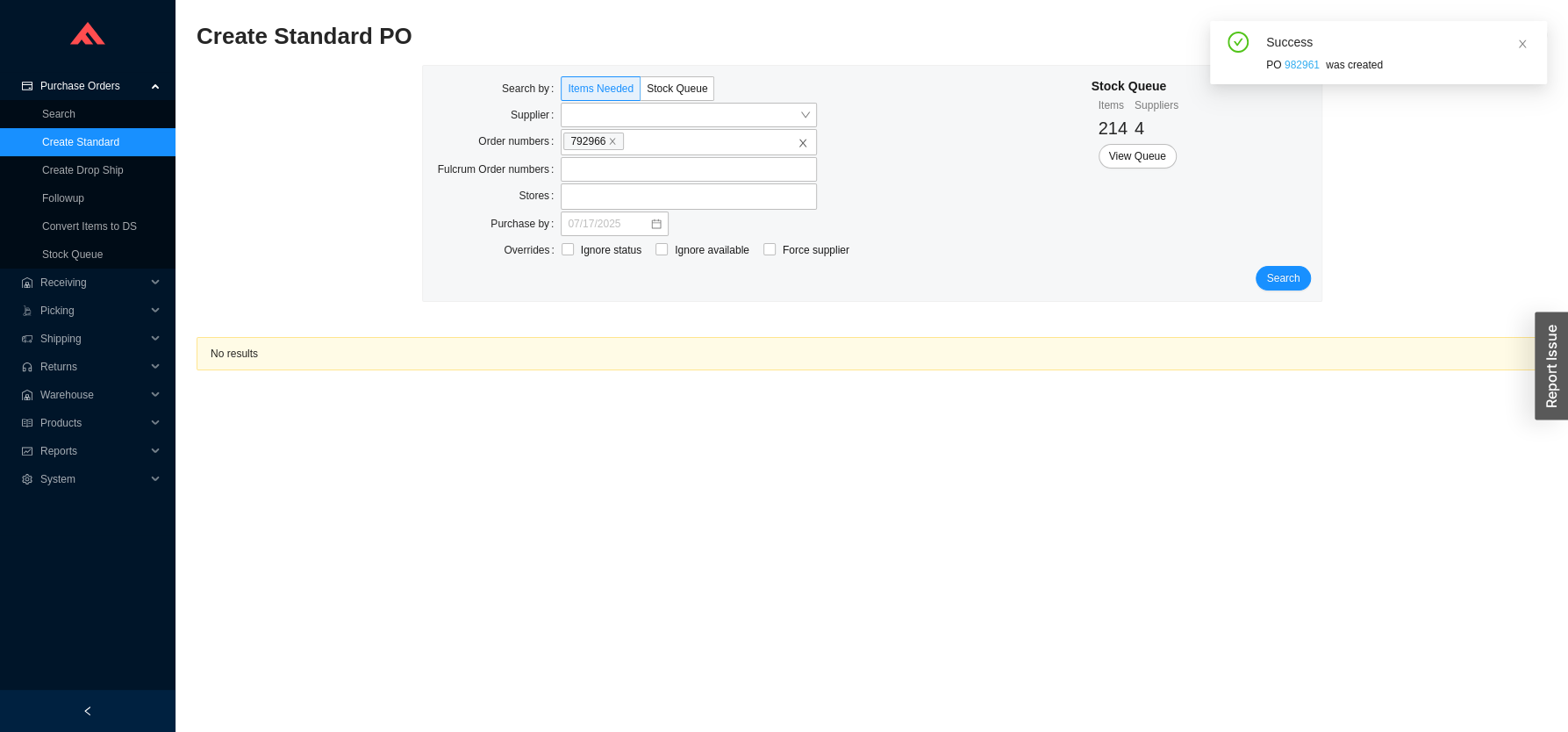 click on "982961" at bounding box center (1302, 65) 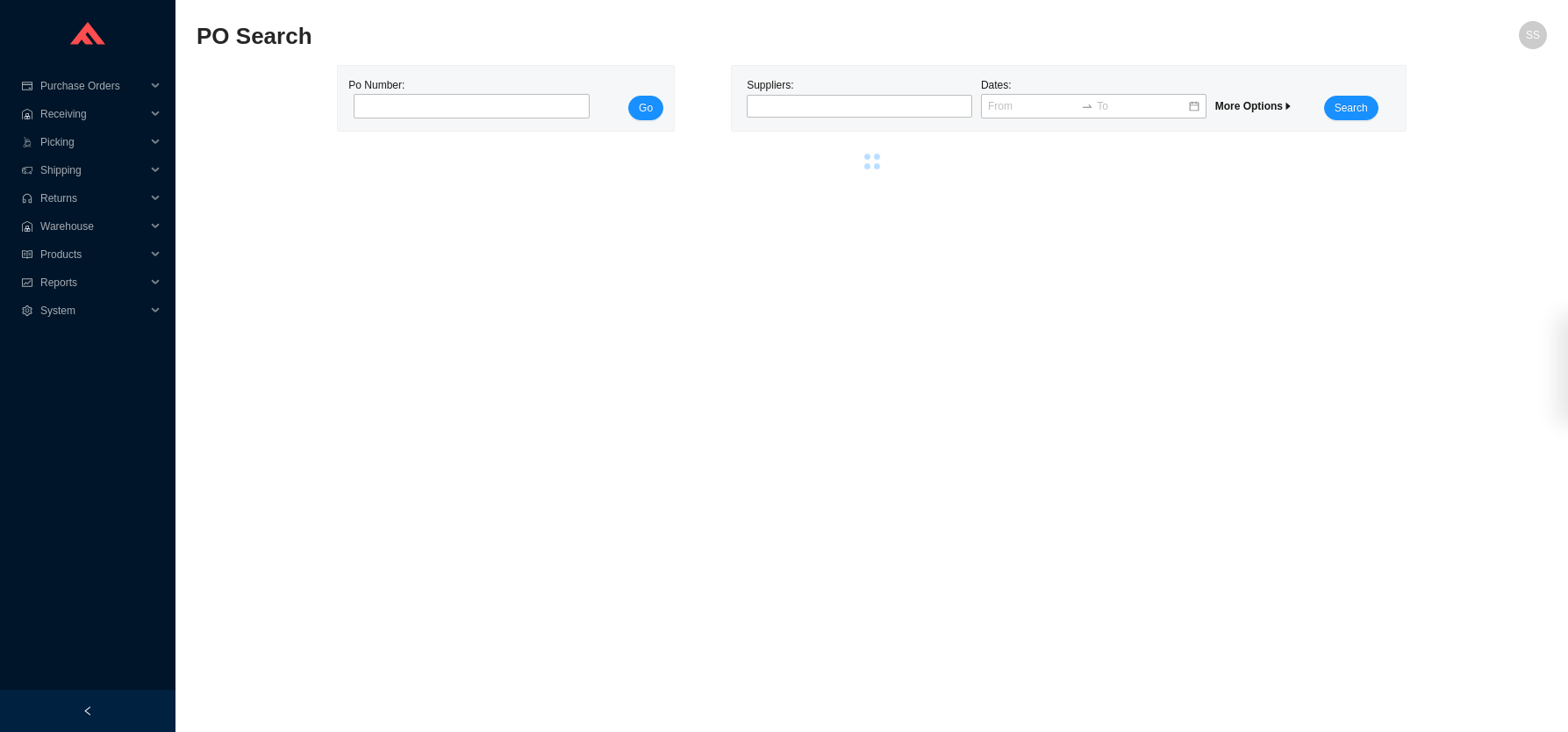 scroll, scrollTop: 0, scrollLeft: 0, axis: both 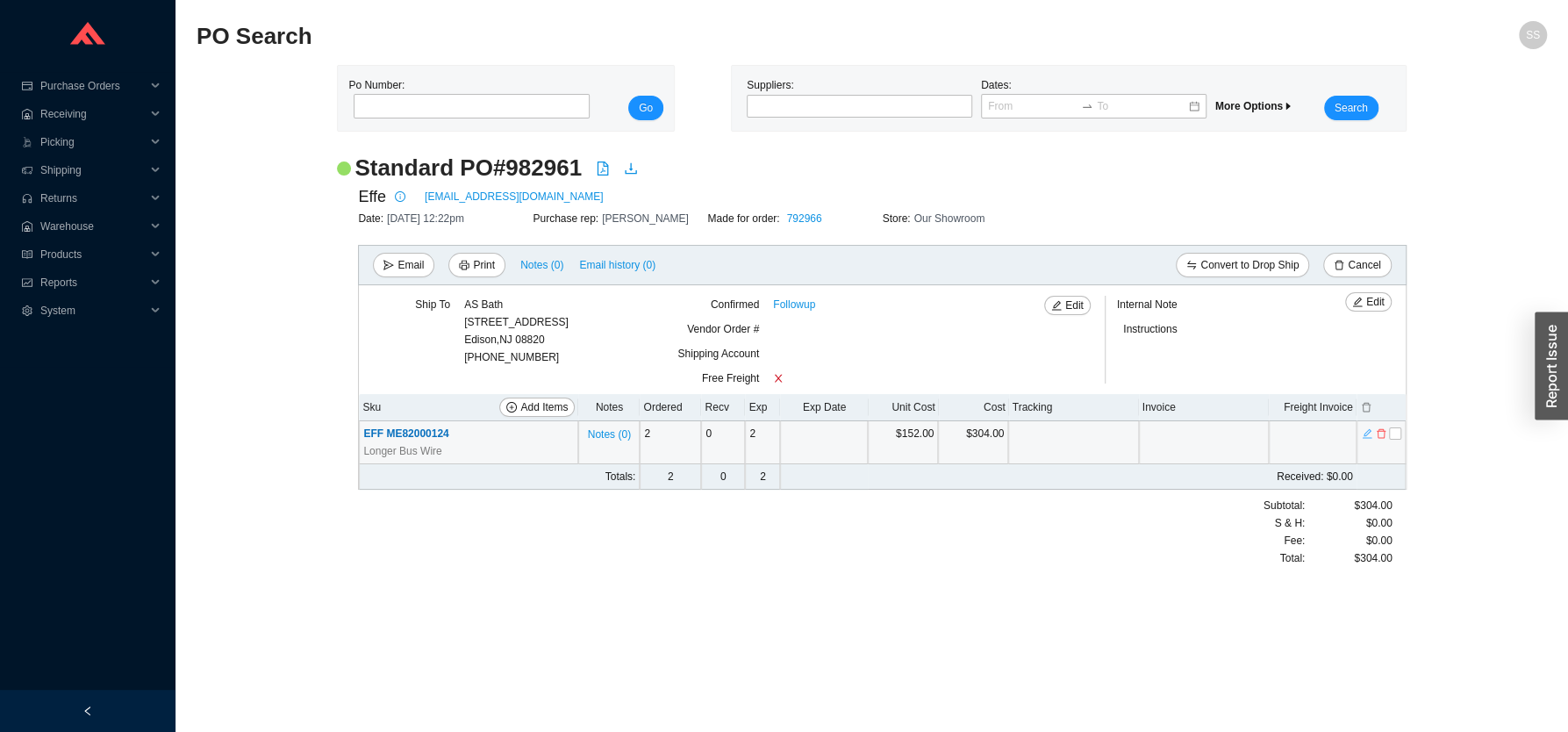 click at bounding box center (1367, 432) 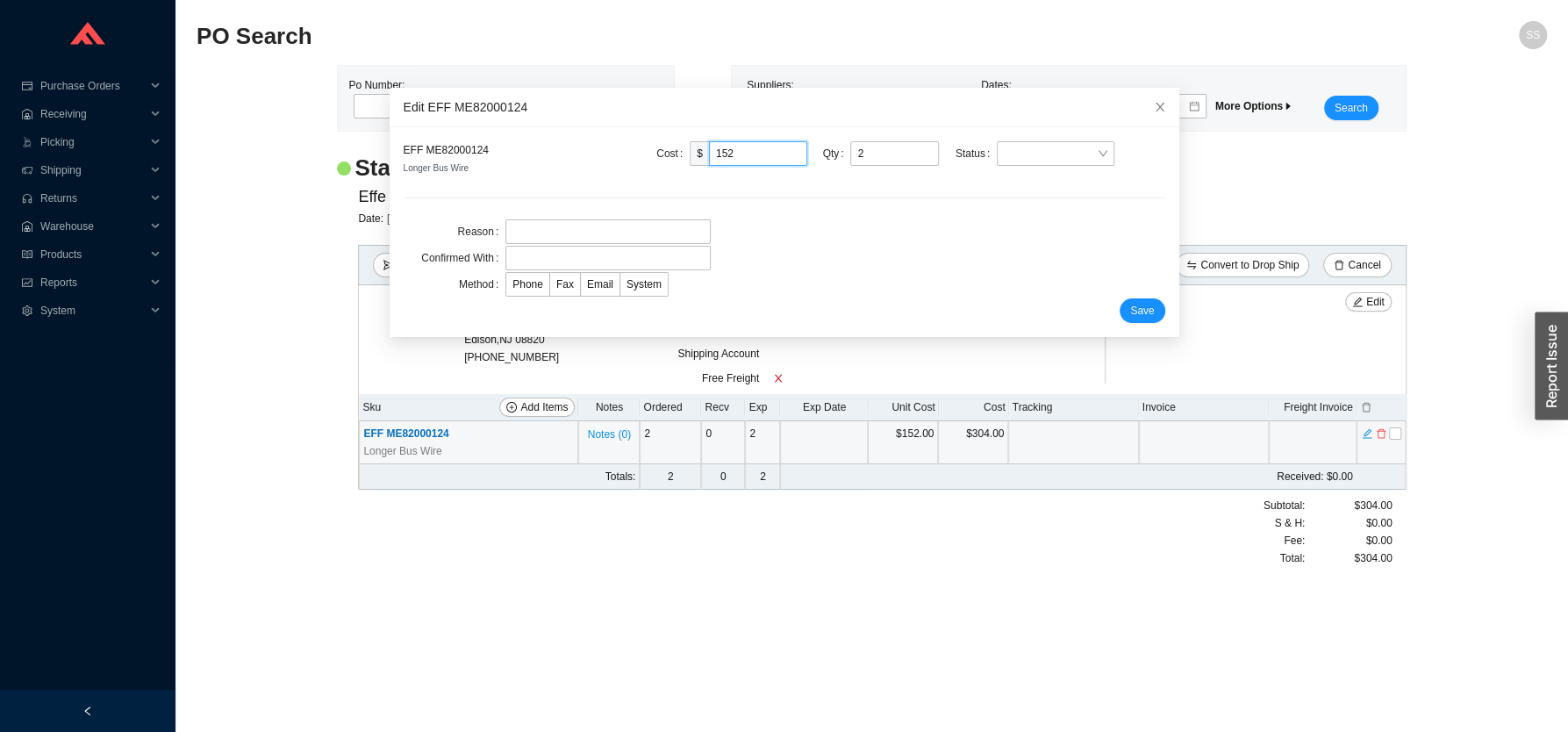 click on "152" at bounding box center [758, 154] 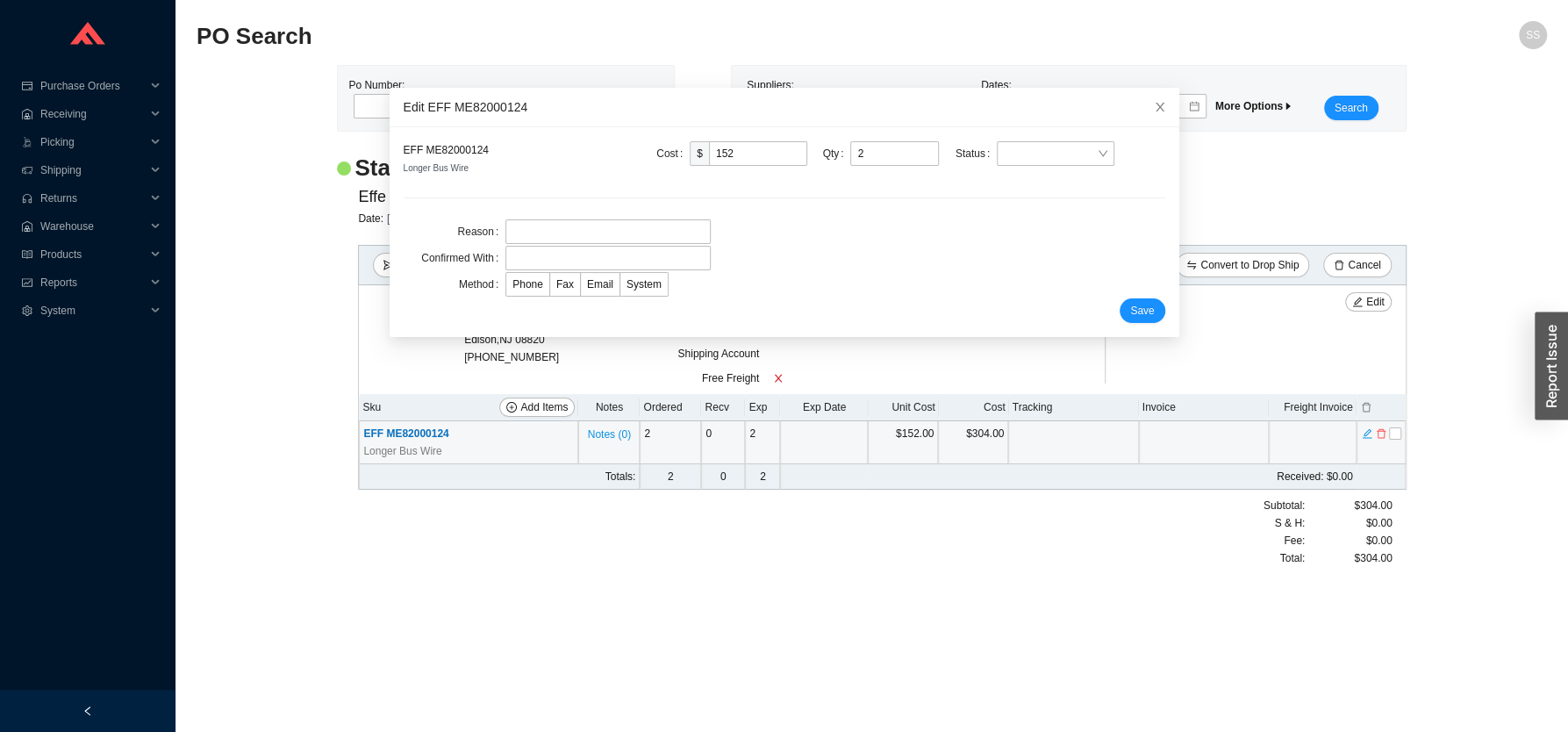 drag, startPoint x: 976, startPoint y: 190, endPoint x: 893, endPoint y: 193, distance: 83.0542 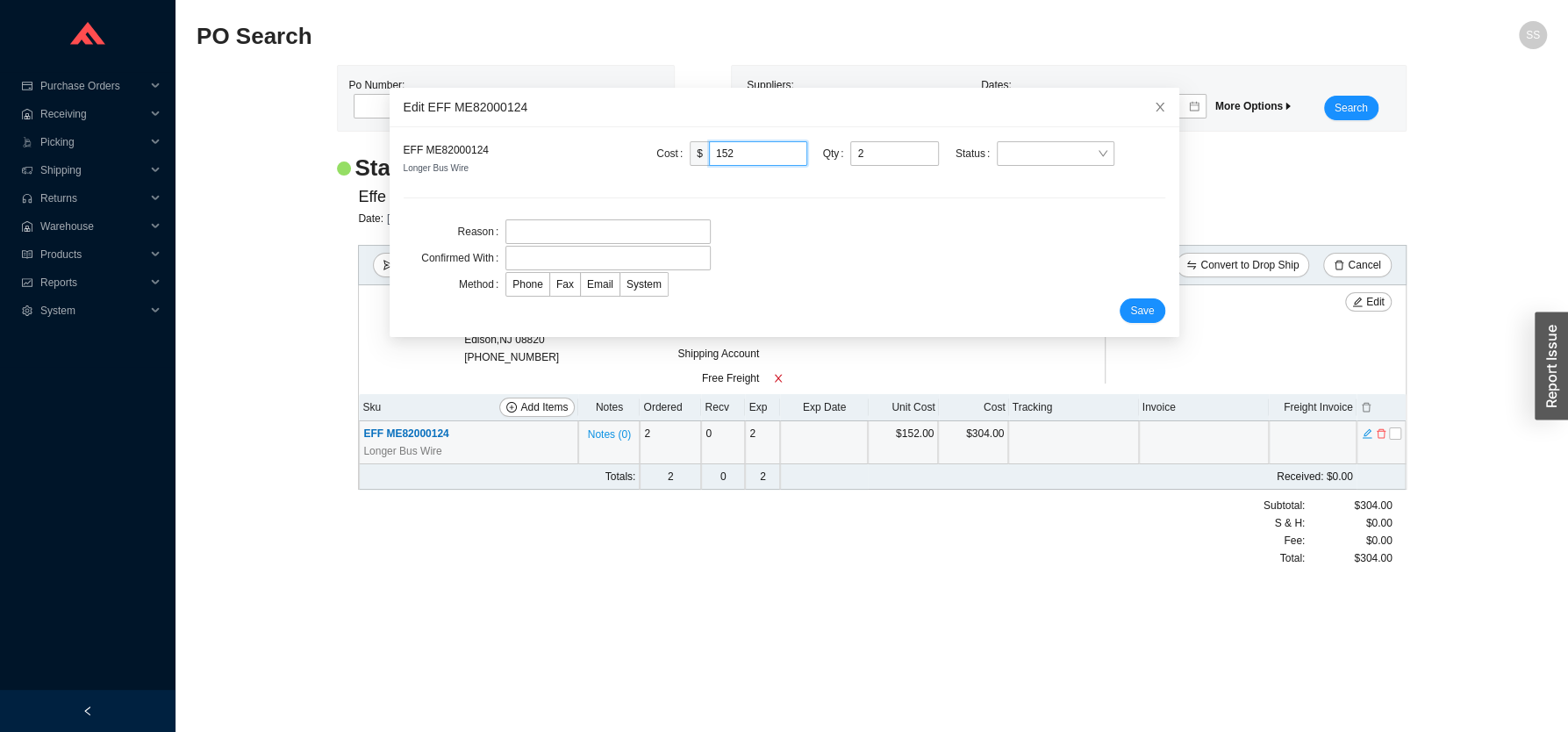 click on "152" at bounding box center [758, 154] 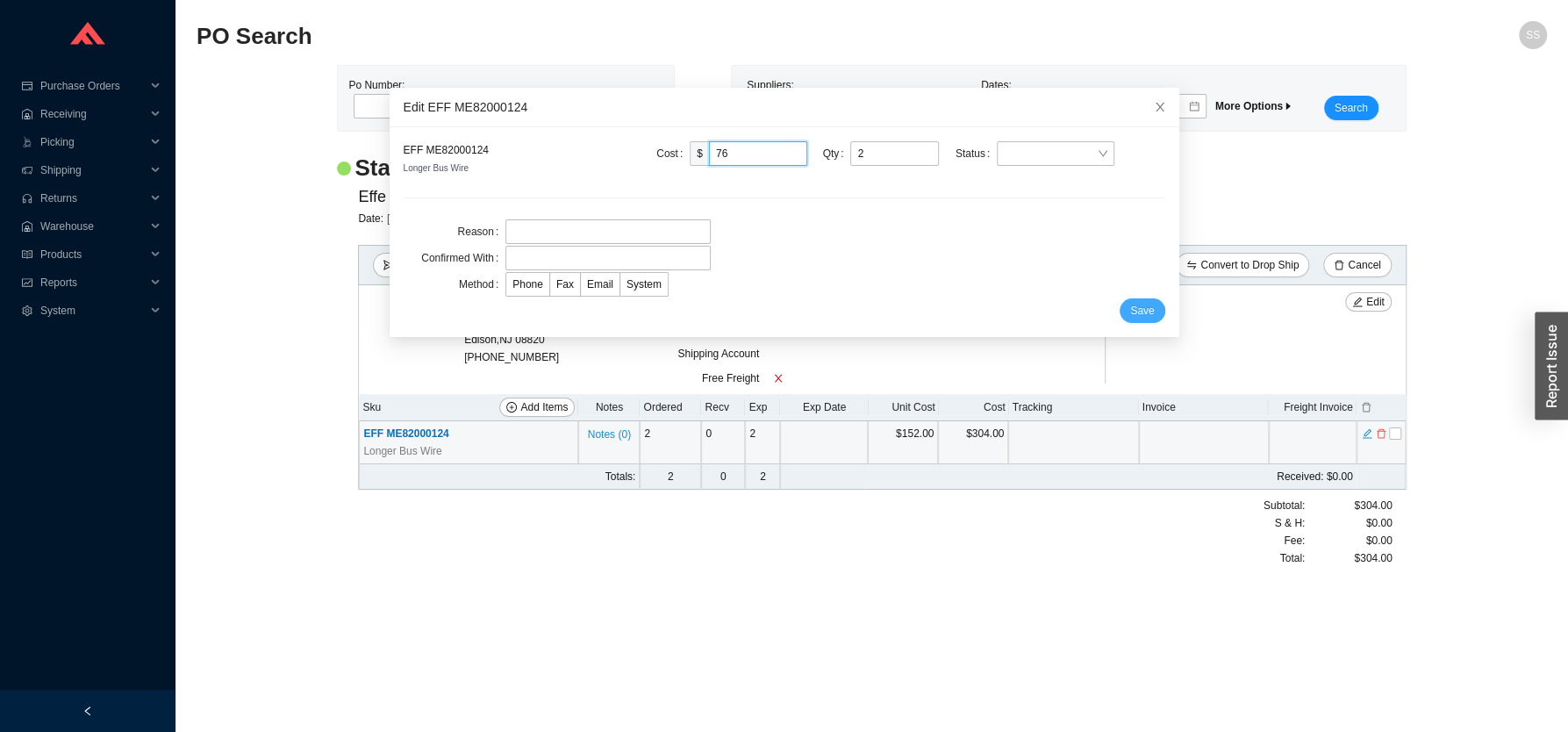 type on "76" 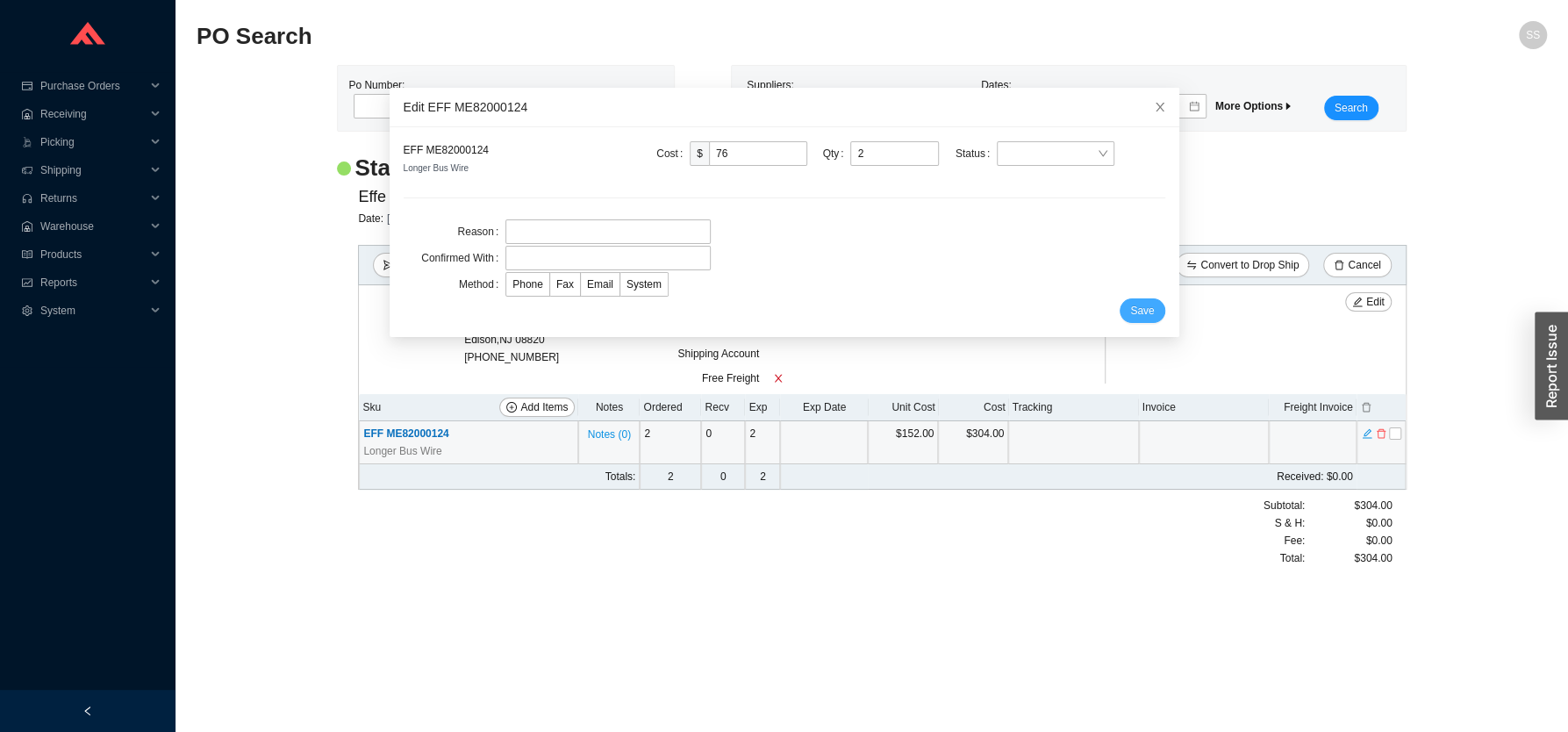 click on "Save" at bounding box center (1142, 311) 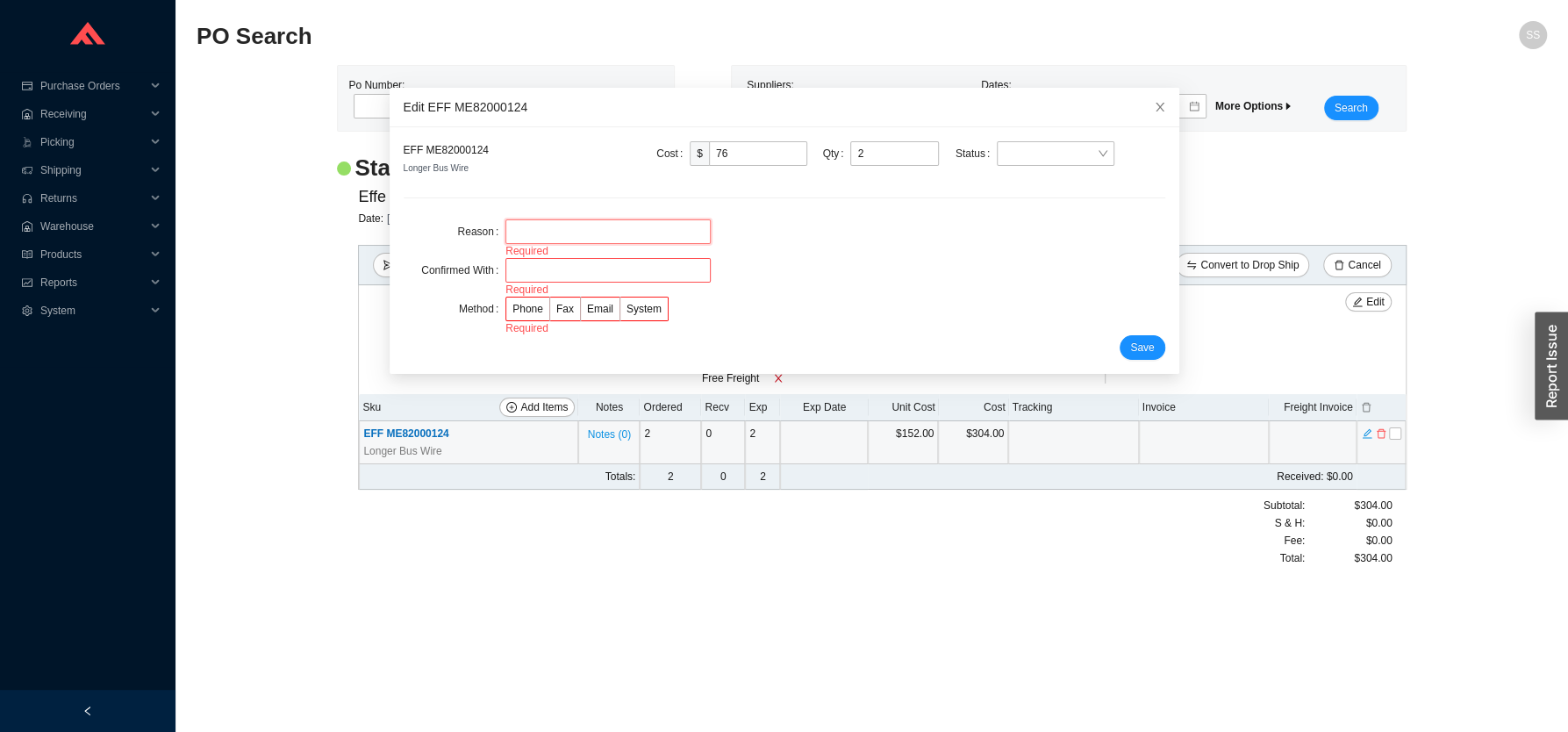 click at bounding box center [607, 232] 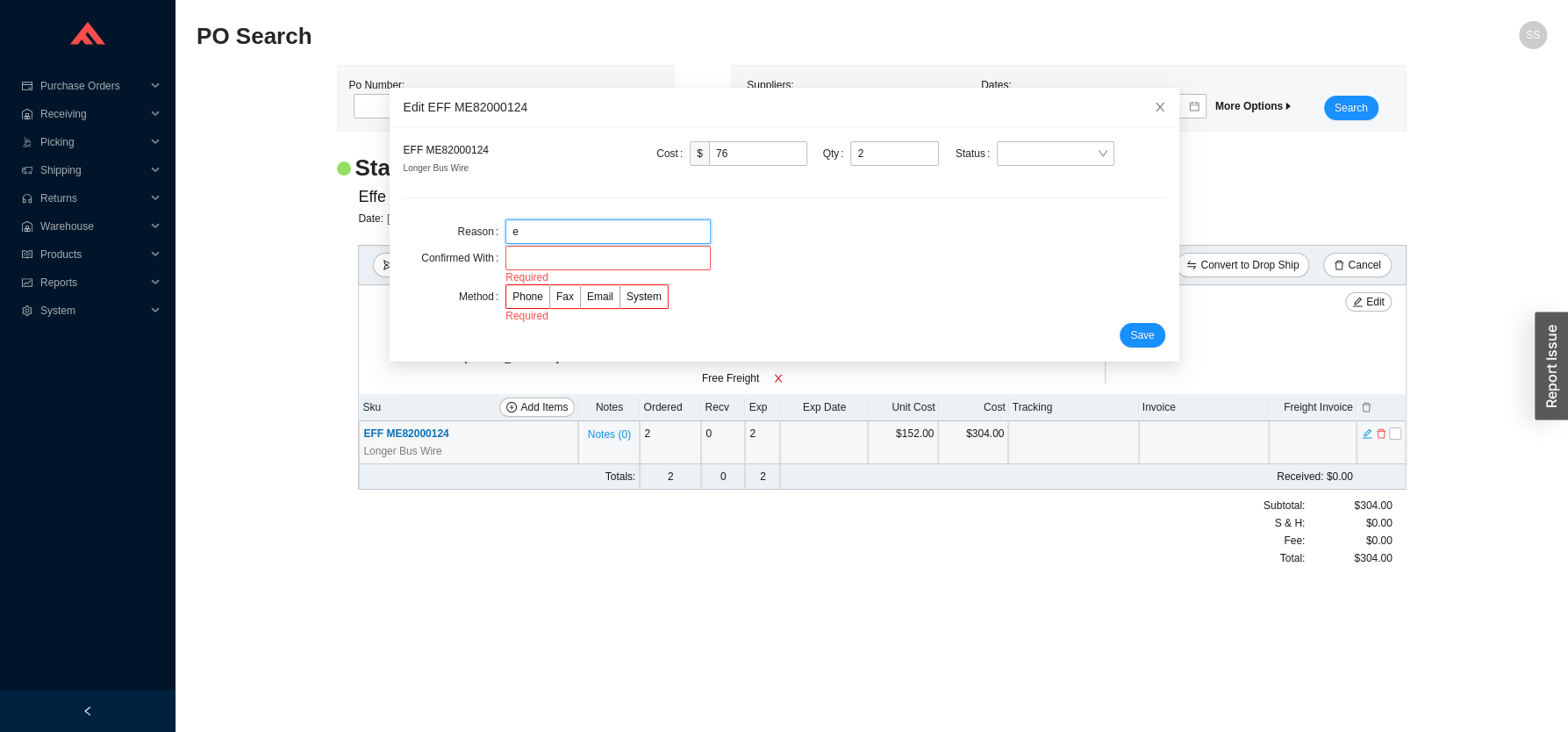 type on "e" 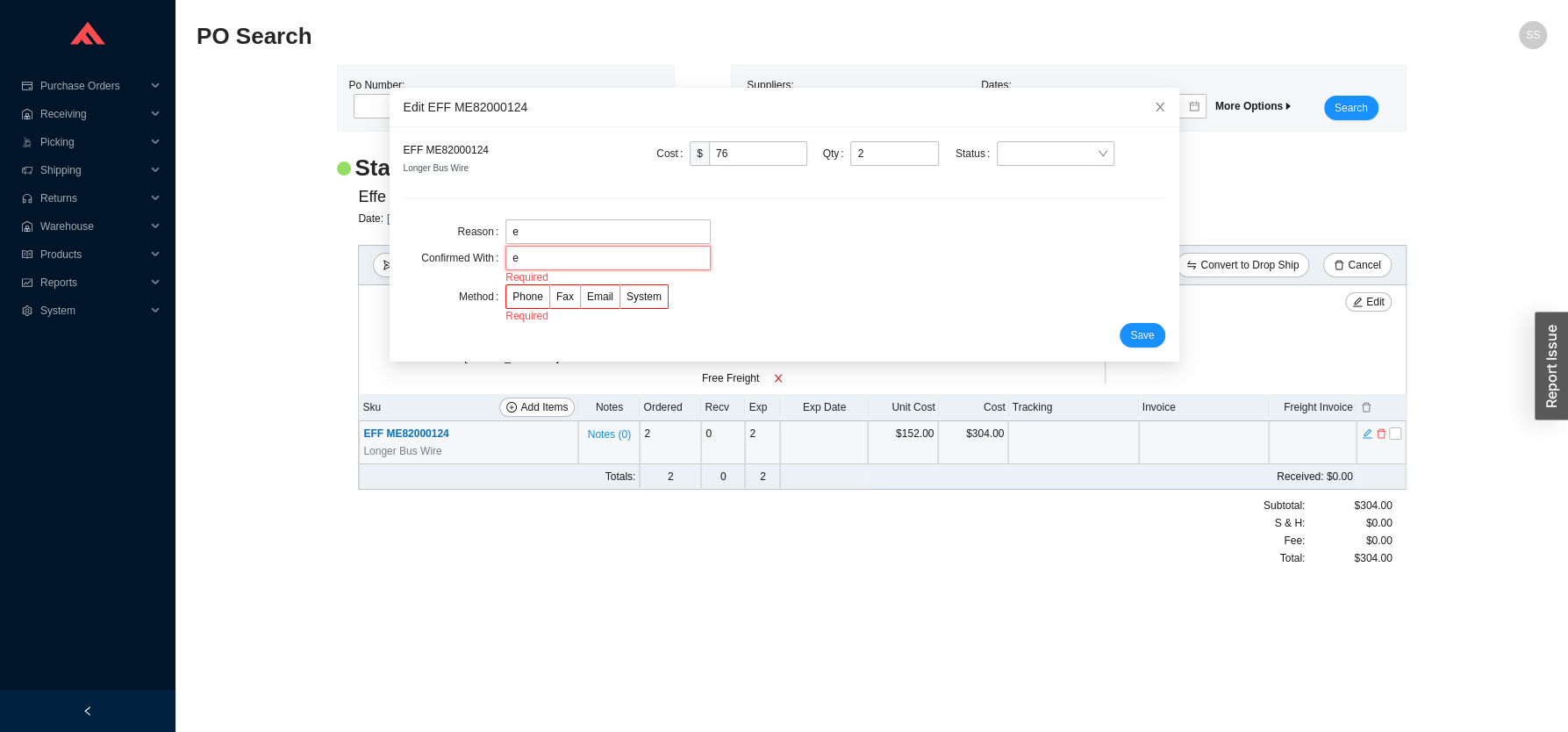 click on "e" at bounding box center (607, 258) 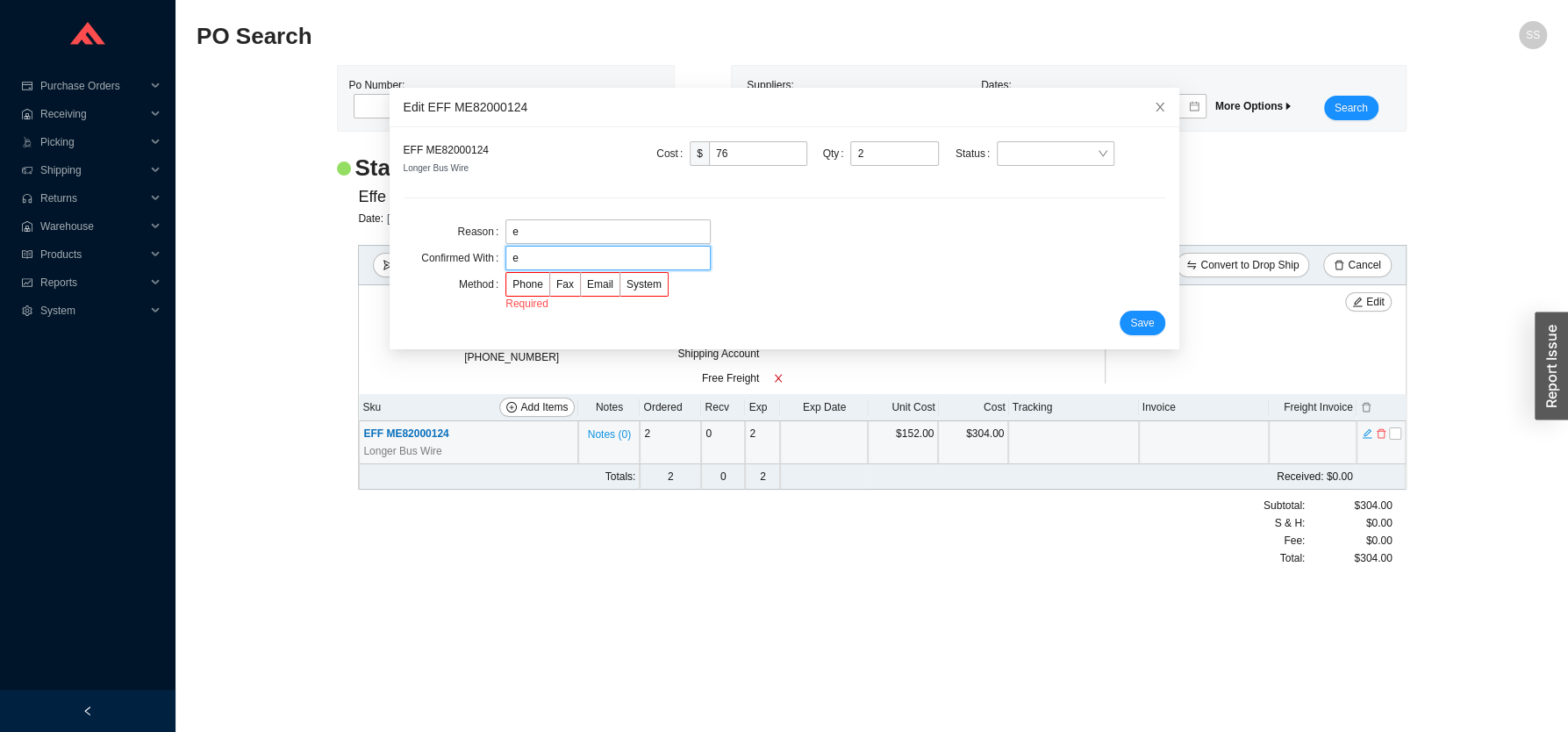type on "e" 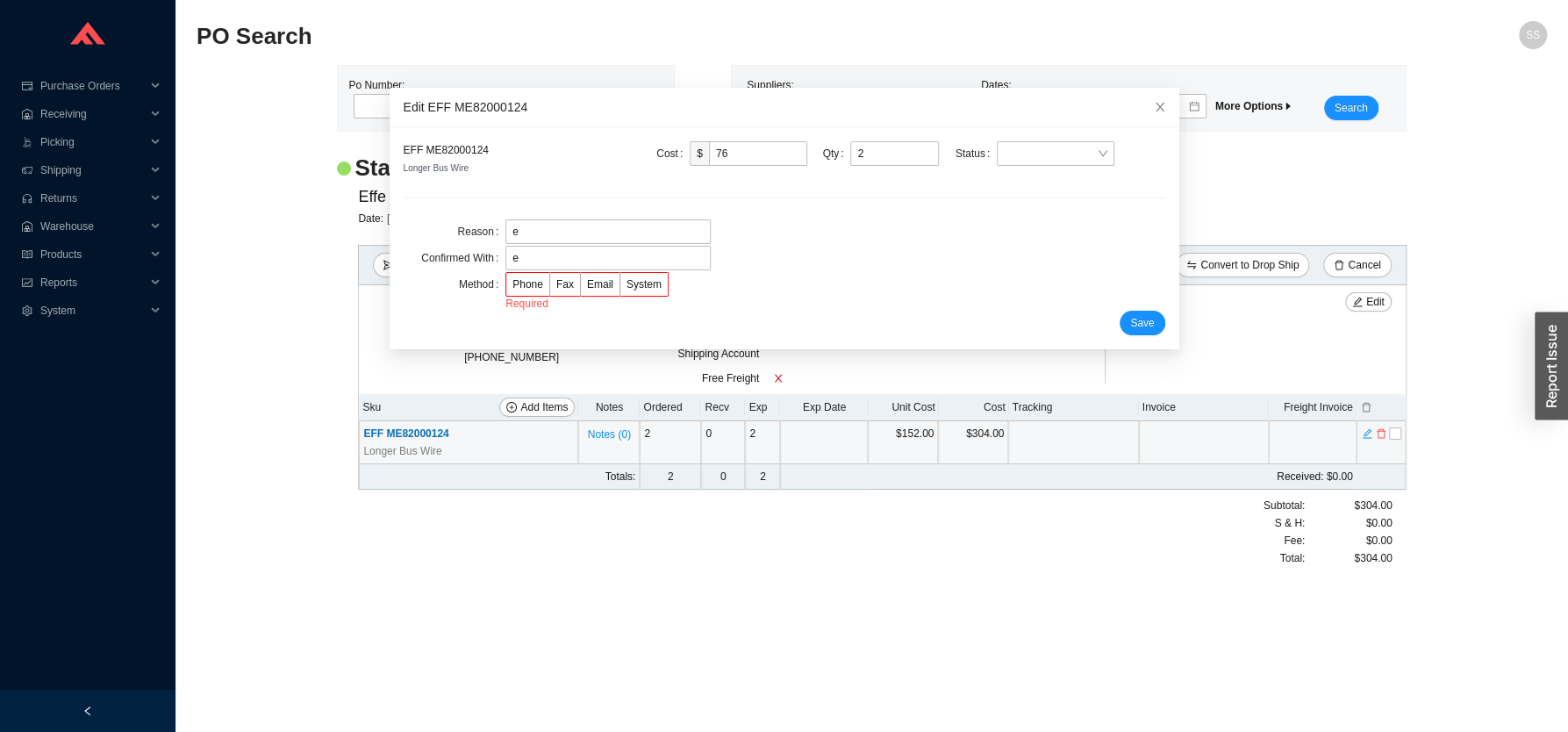 click on "EFF ME82000124 Longer Bus Wire Cost $ 76 Qty 2 Status Reason e Confirmed With e Method Phone Fax Email System Required Save" at bounding box center (784, 238) 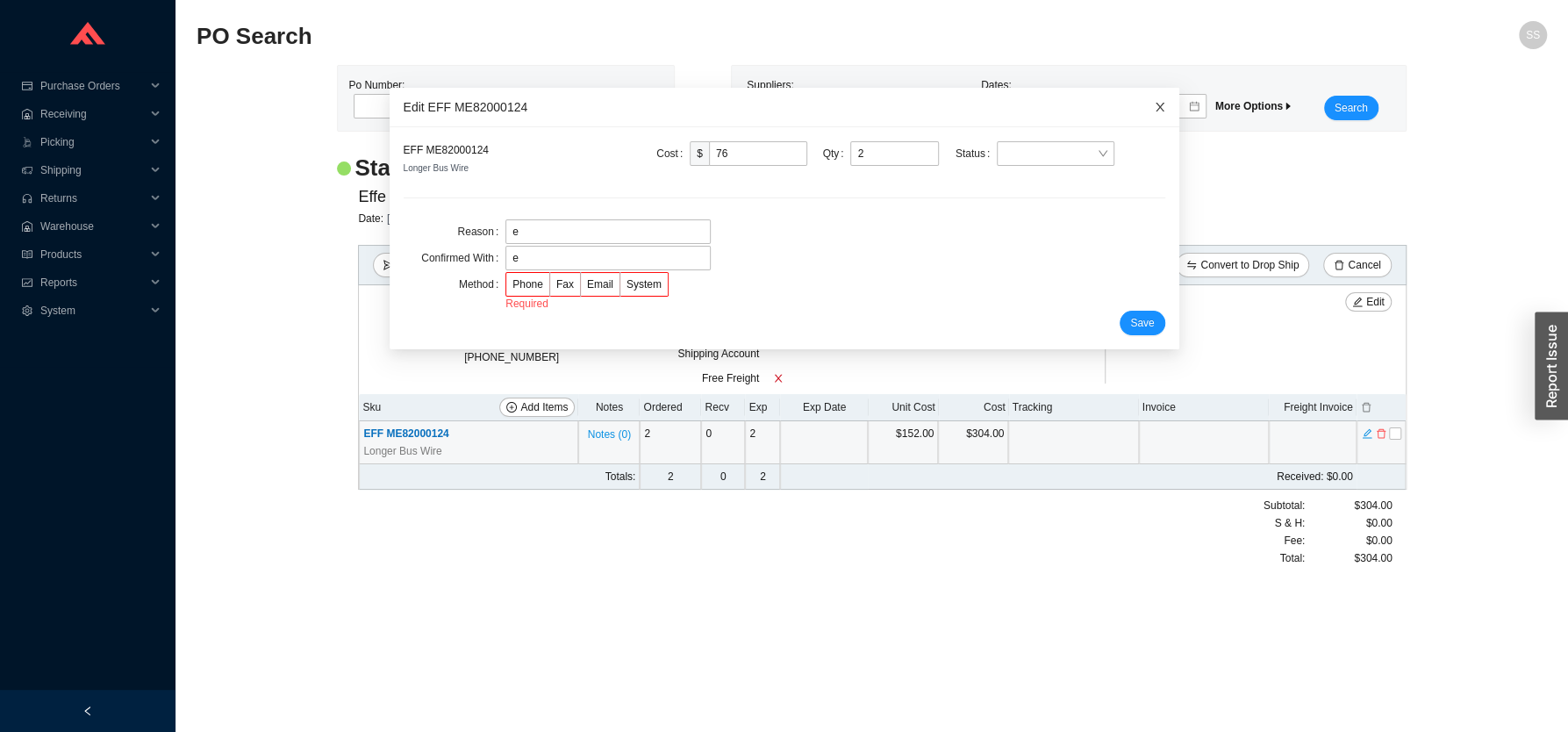 click 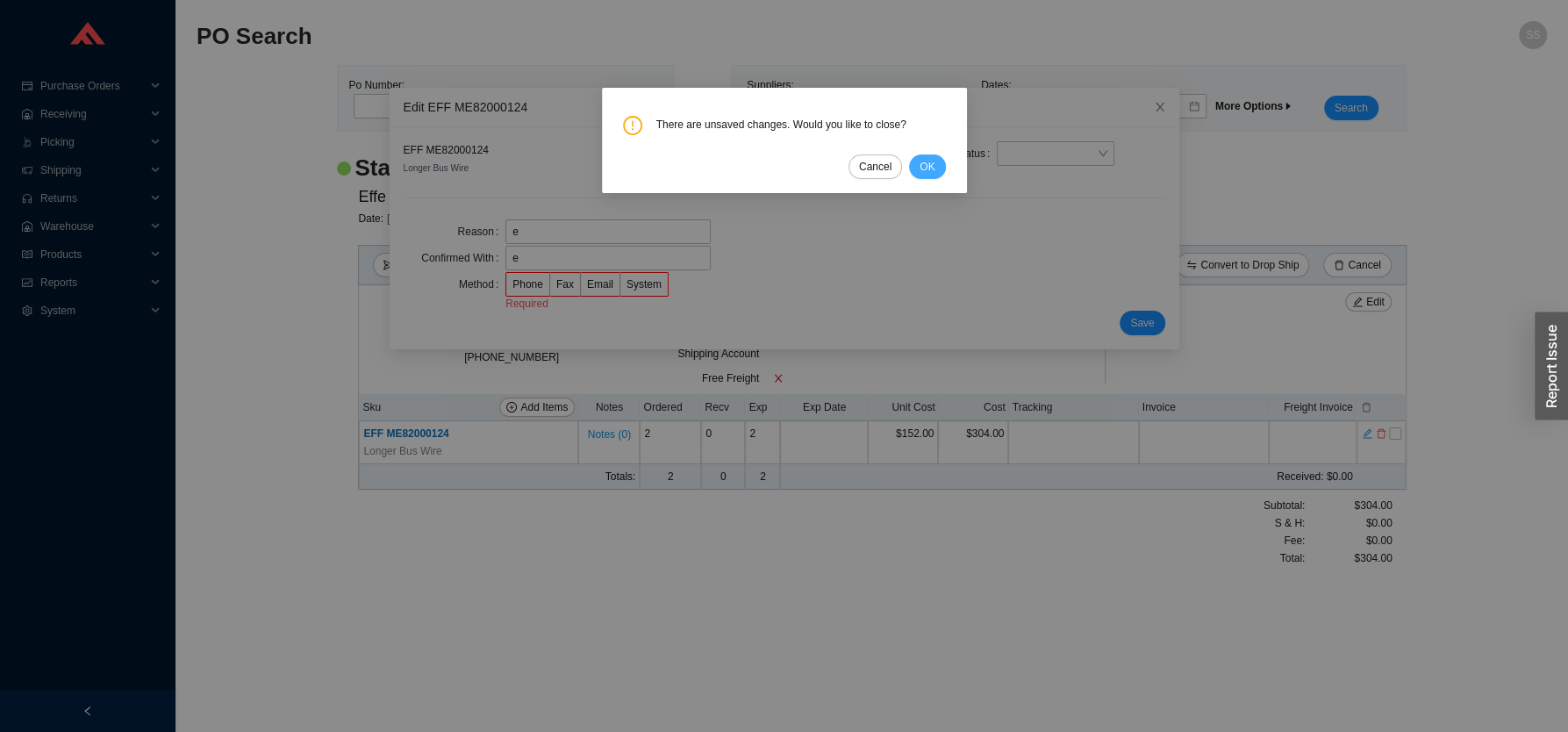 click on "OK" at bounding box center (927, 167) 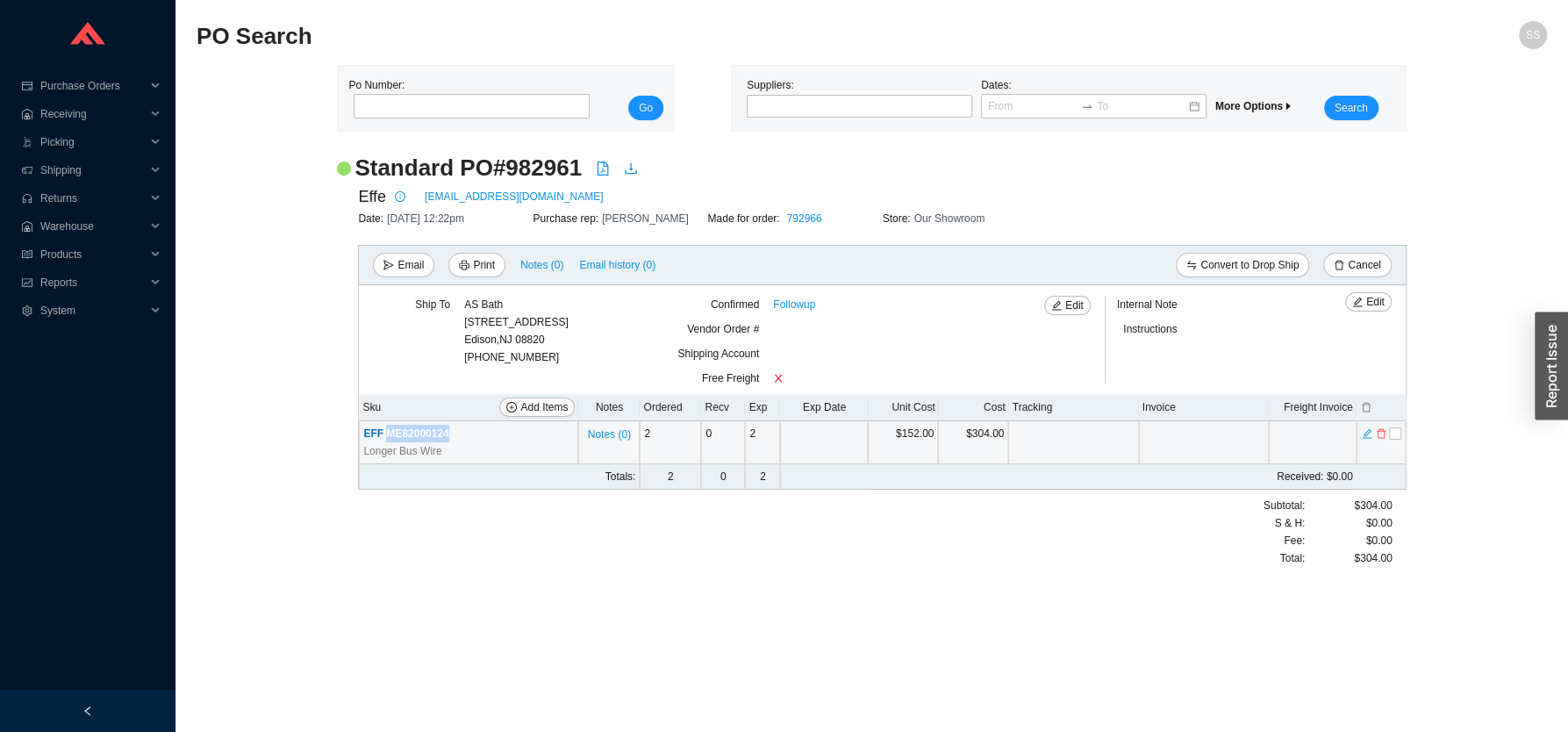drag, startPoint x: 452, startPoint y: 437, endPoint x: 383, endPoint y: 441, distance: 69.115845 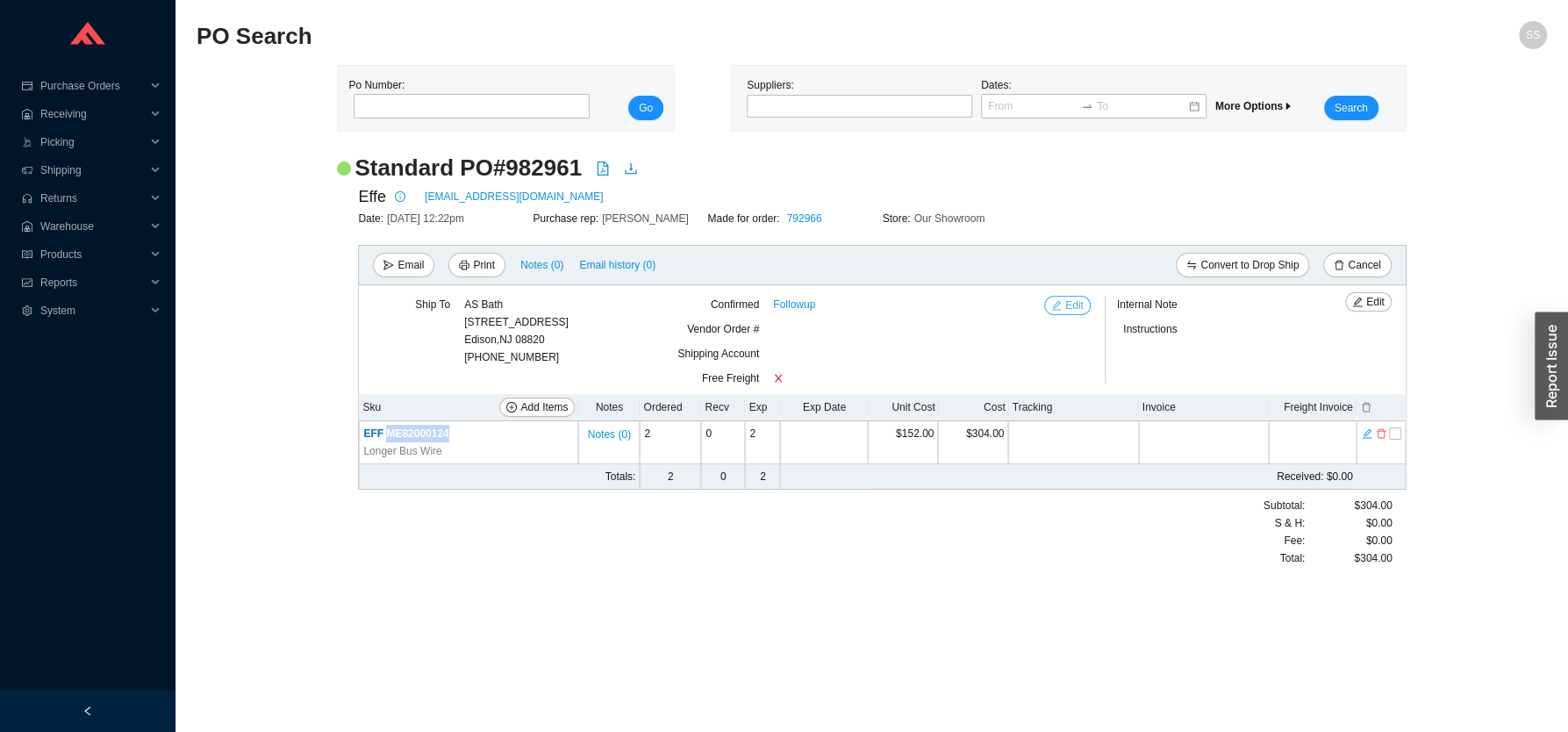 click on "Edit" at bounding box center [1067, 305] 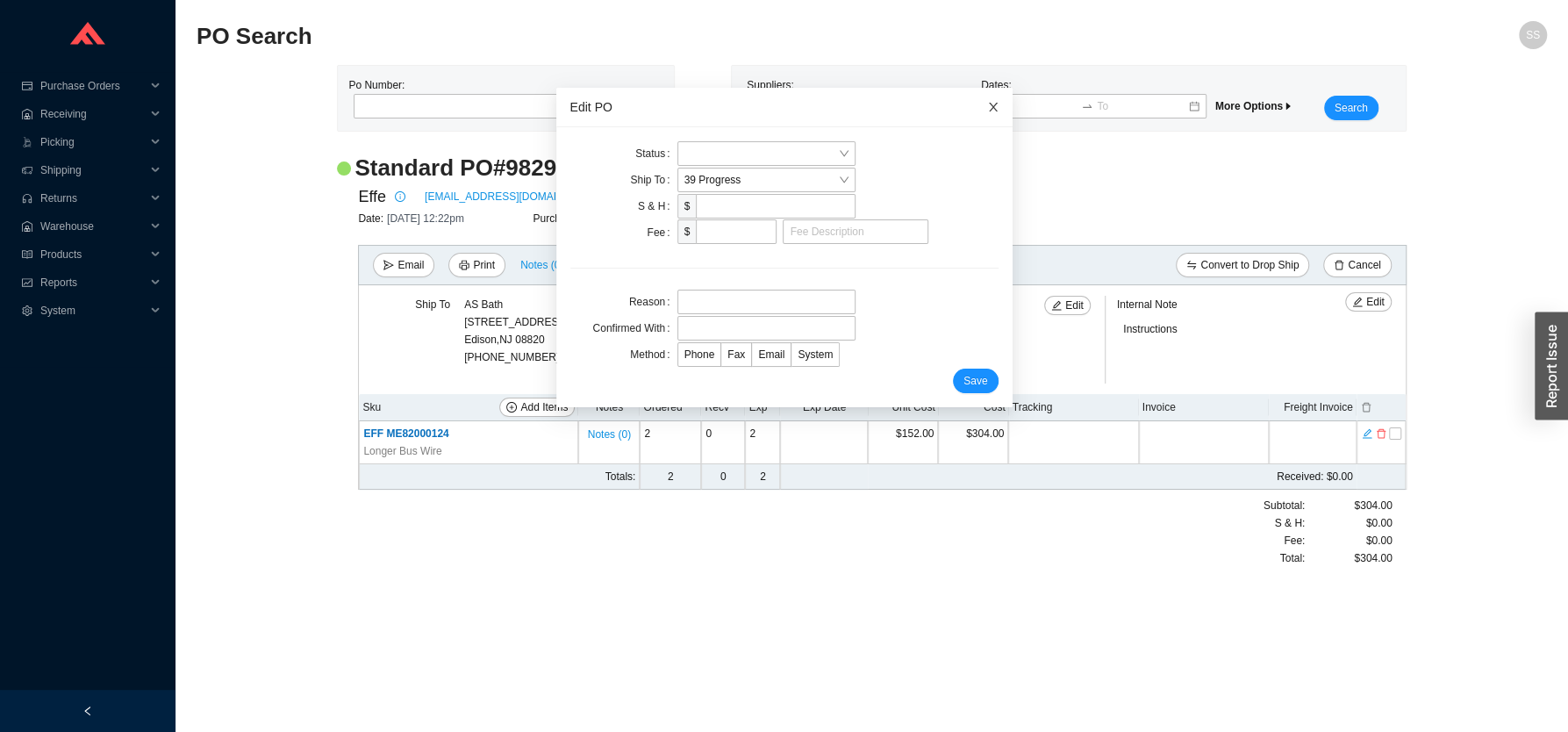 click at bounding box center (993, 107) 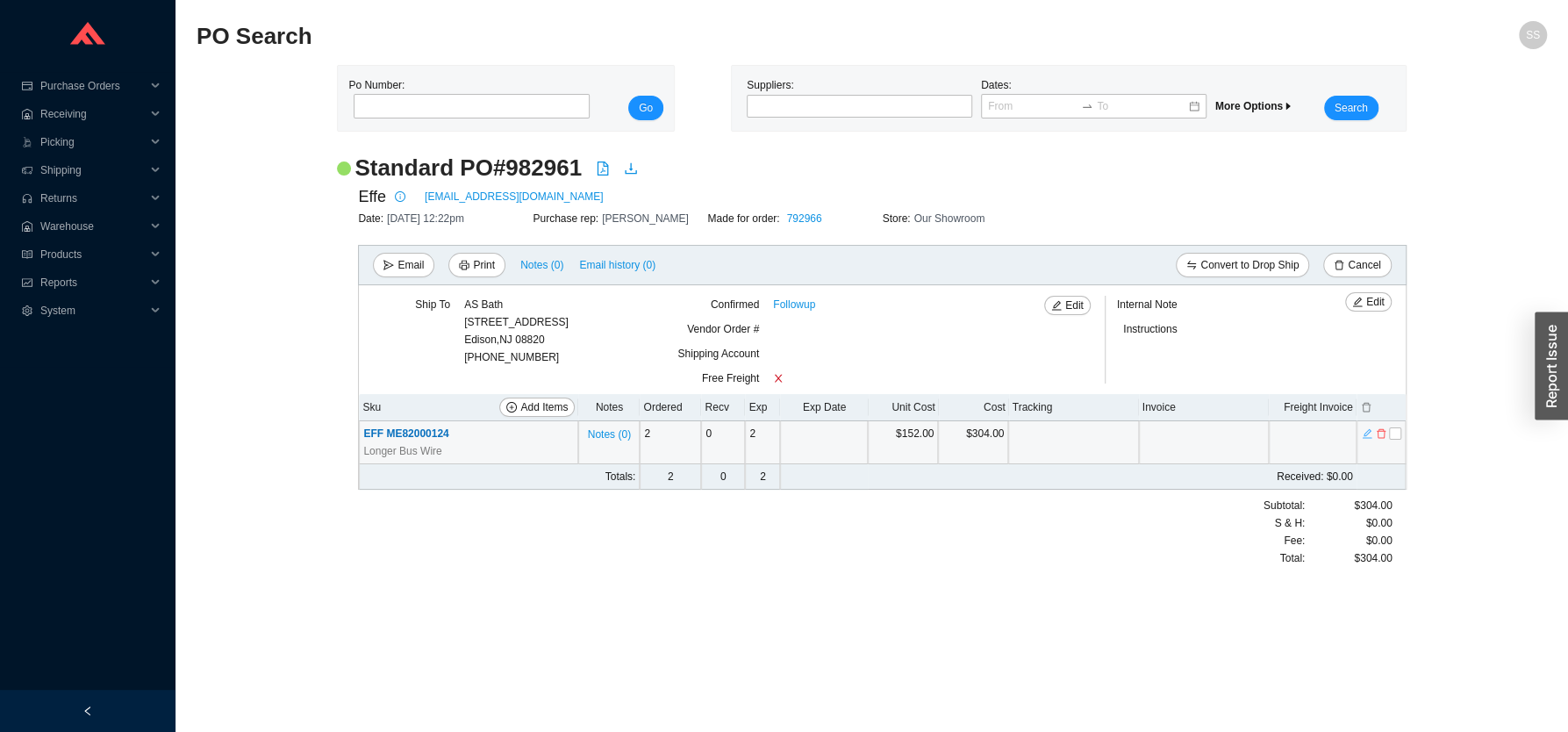 click 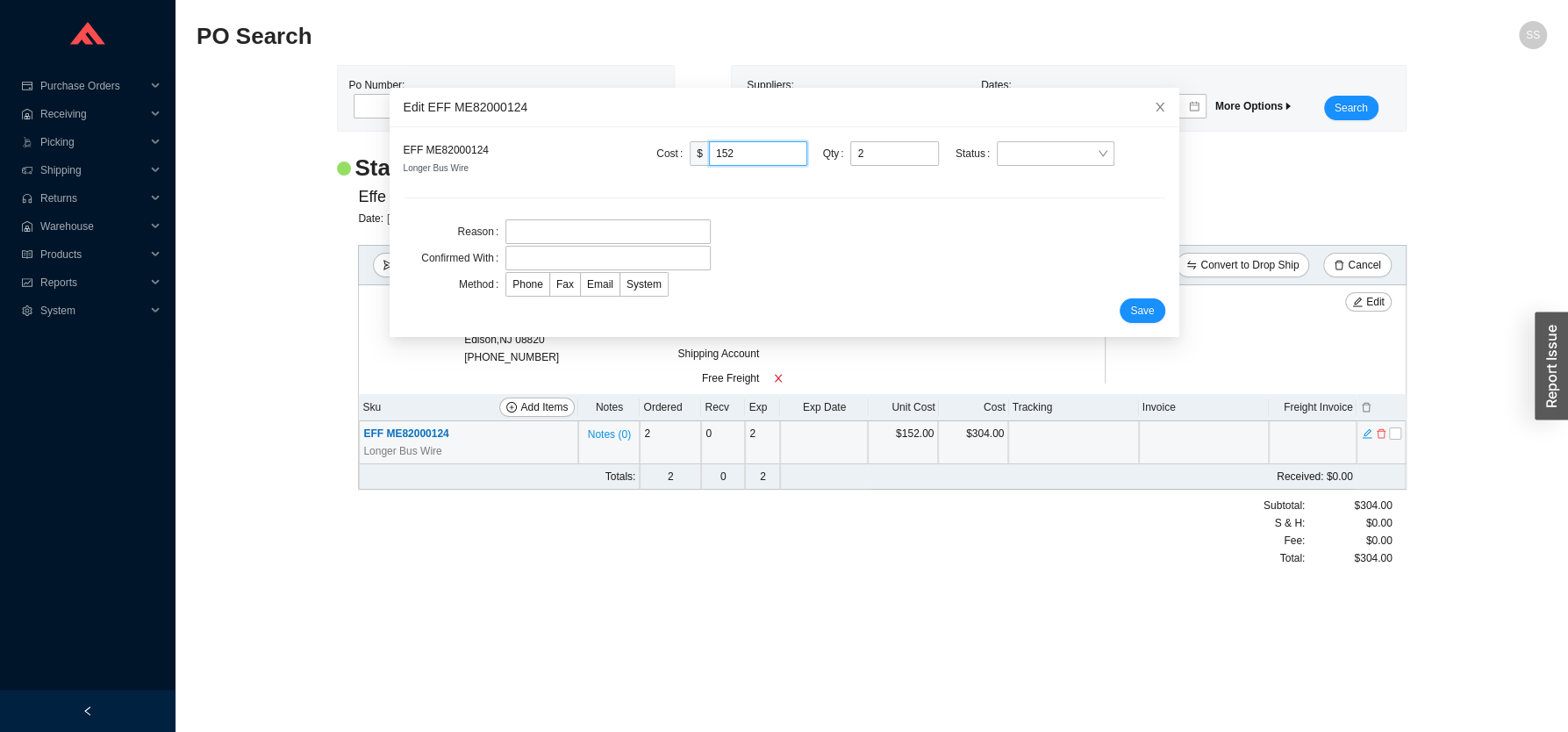 drag, startPoint x: 754, startPoint y: 157, endPoint x: 654, endPoint y: 120, distance: 106.62551 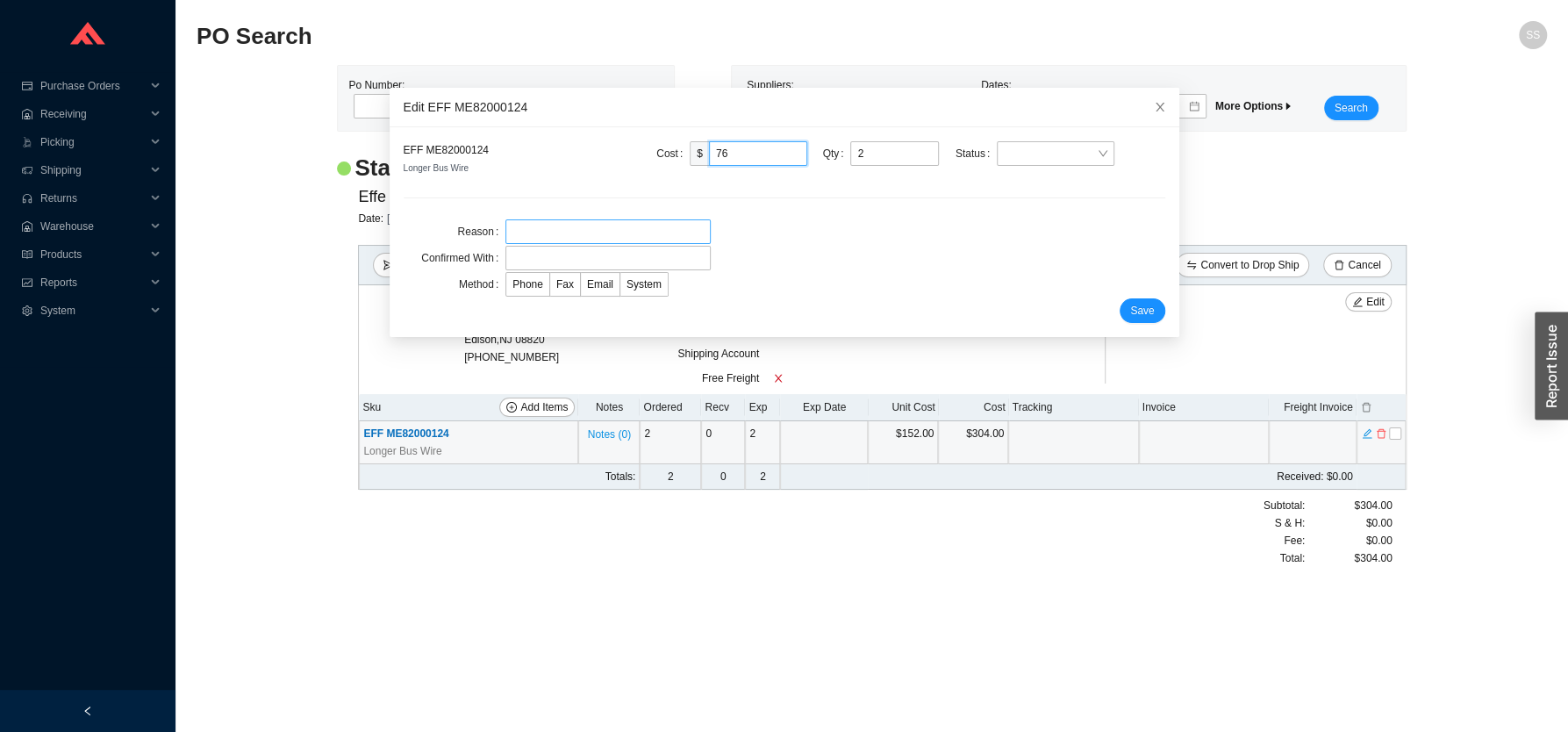 type on "76" 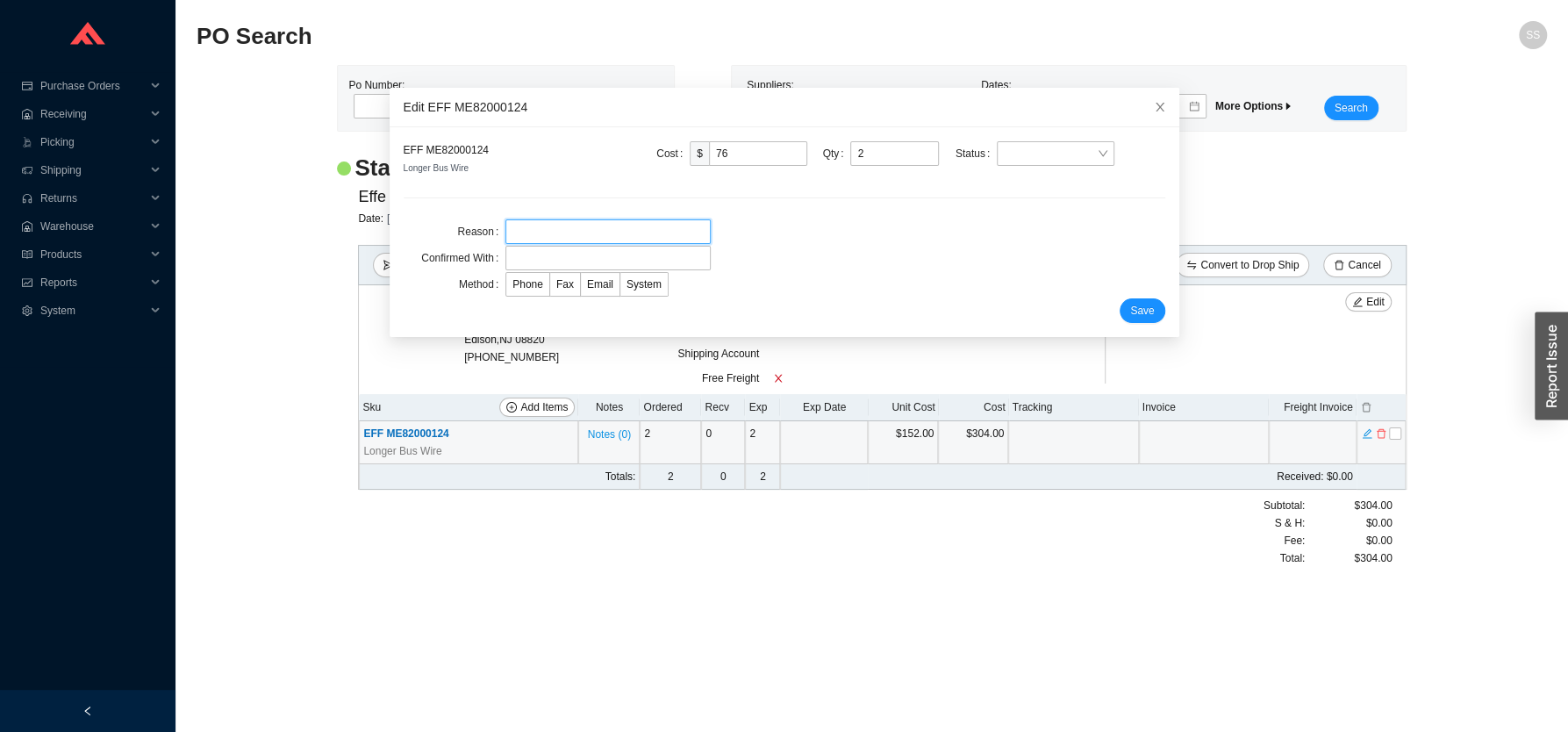 click at bounding box center [607, 232] 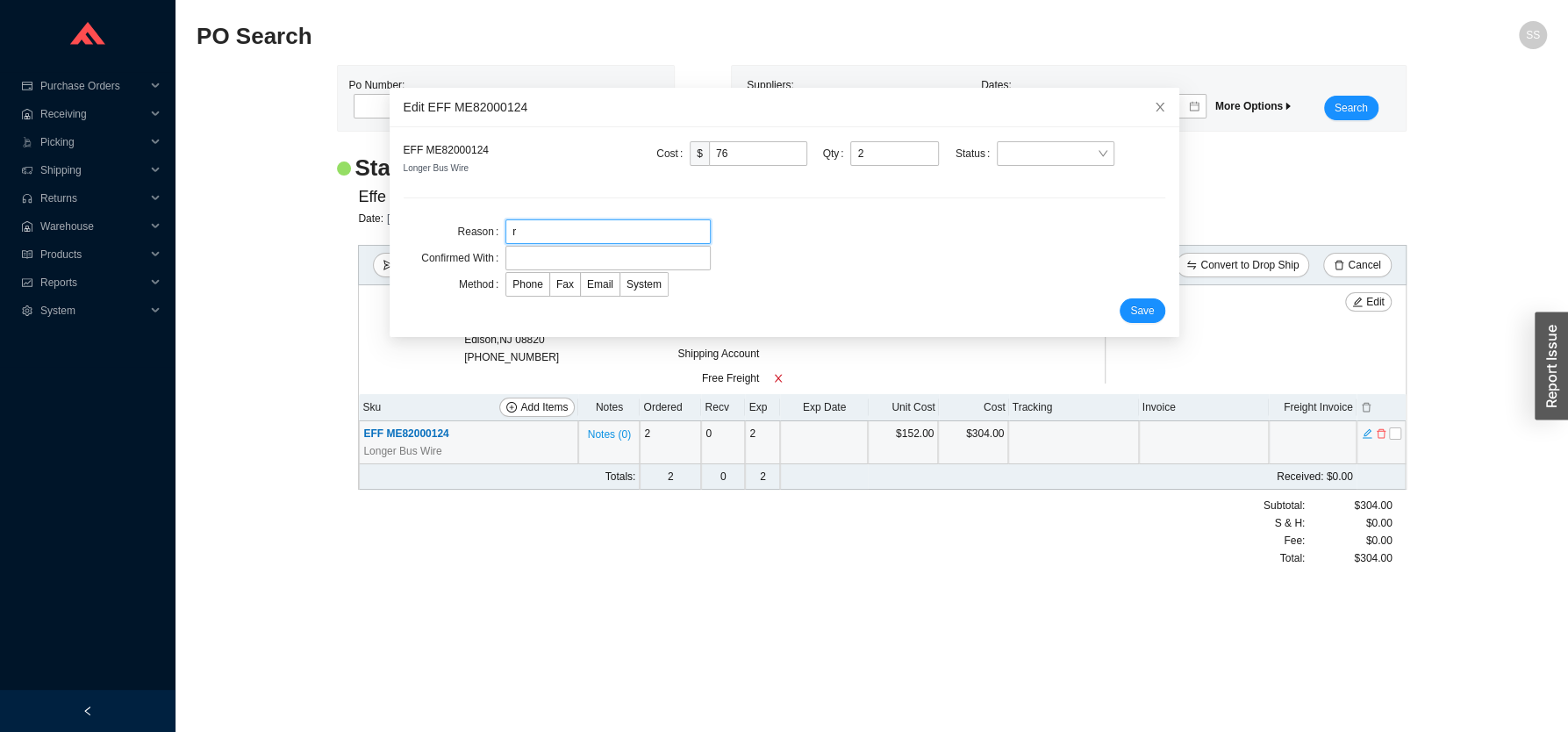 type on "r" 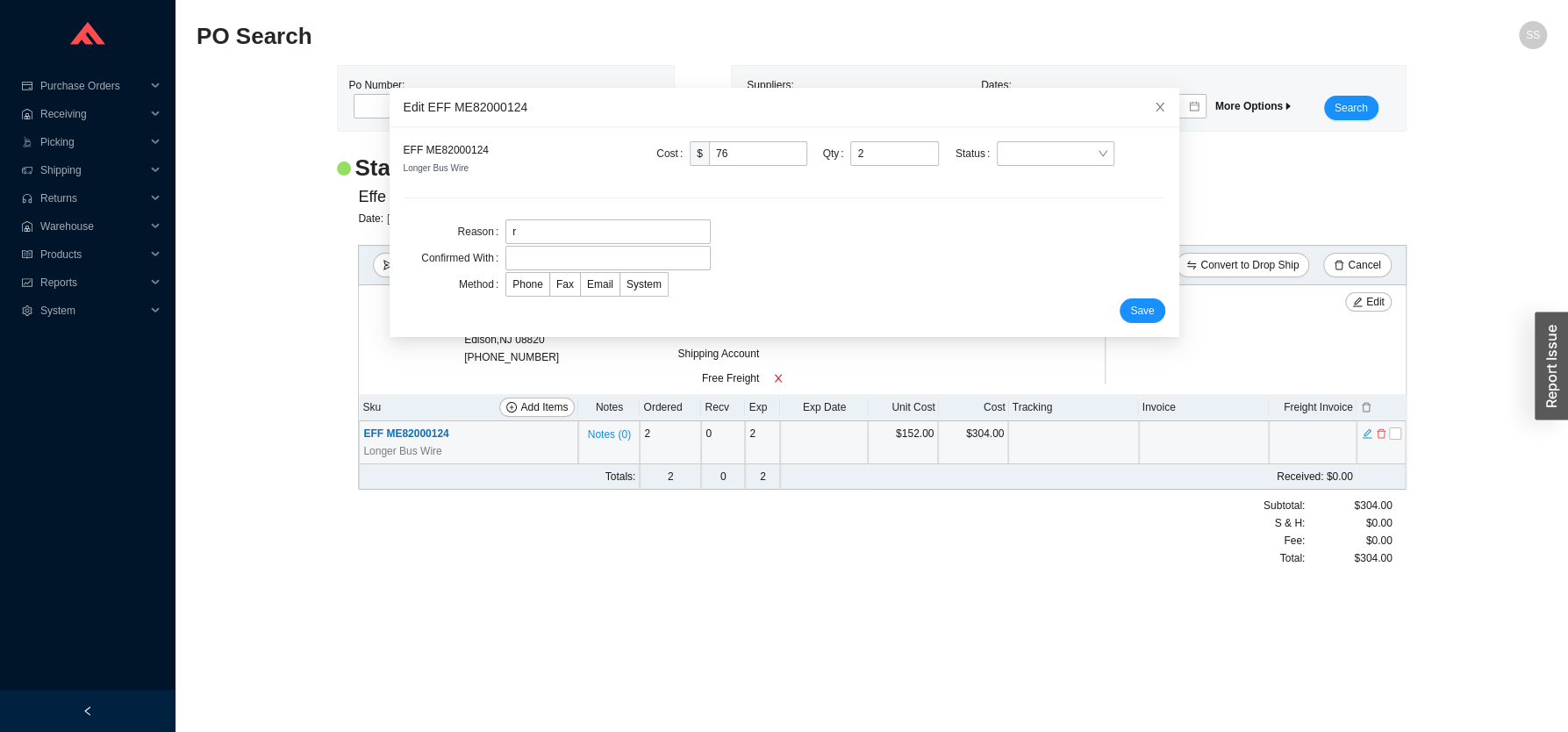 click on "EFF ME82000124 Longer Bus Wire Cost $ 76 Qty 2 Status Reason r Confirmed With Method Phone Fax Email System Save" at bounding box center [784, 232] 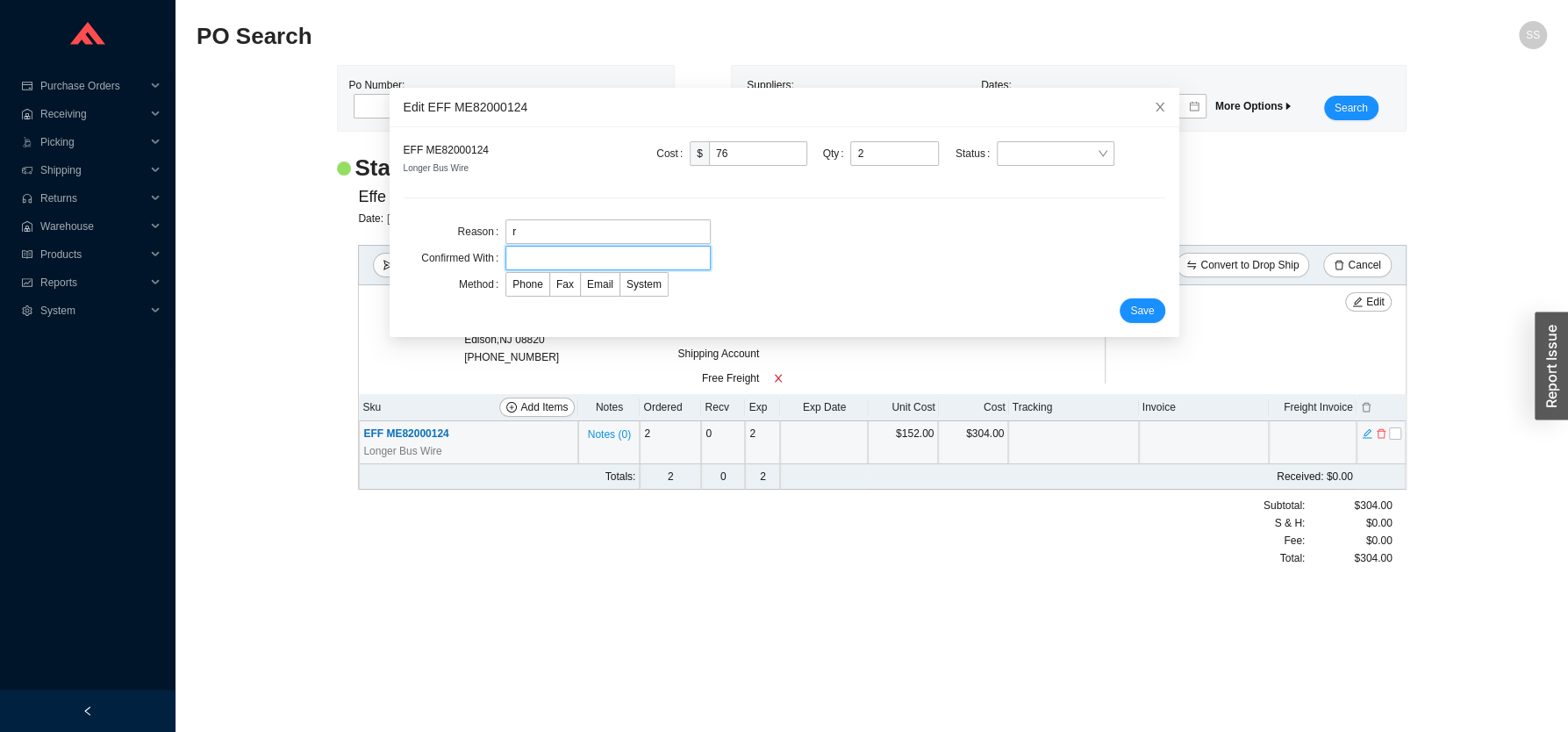 click at bounding box center (607, 258) 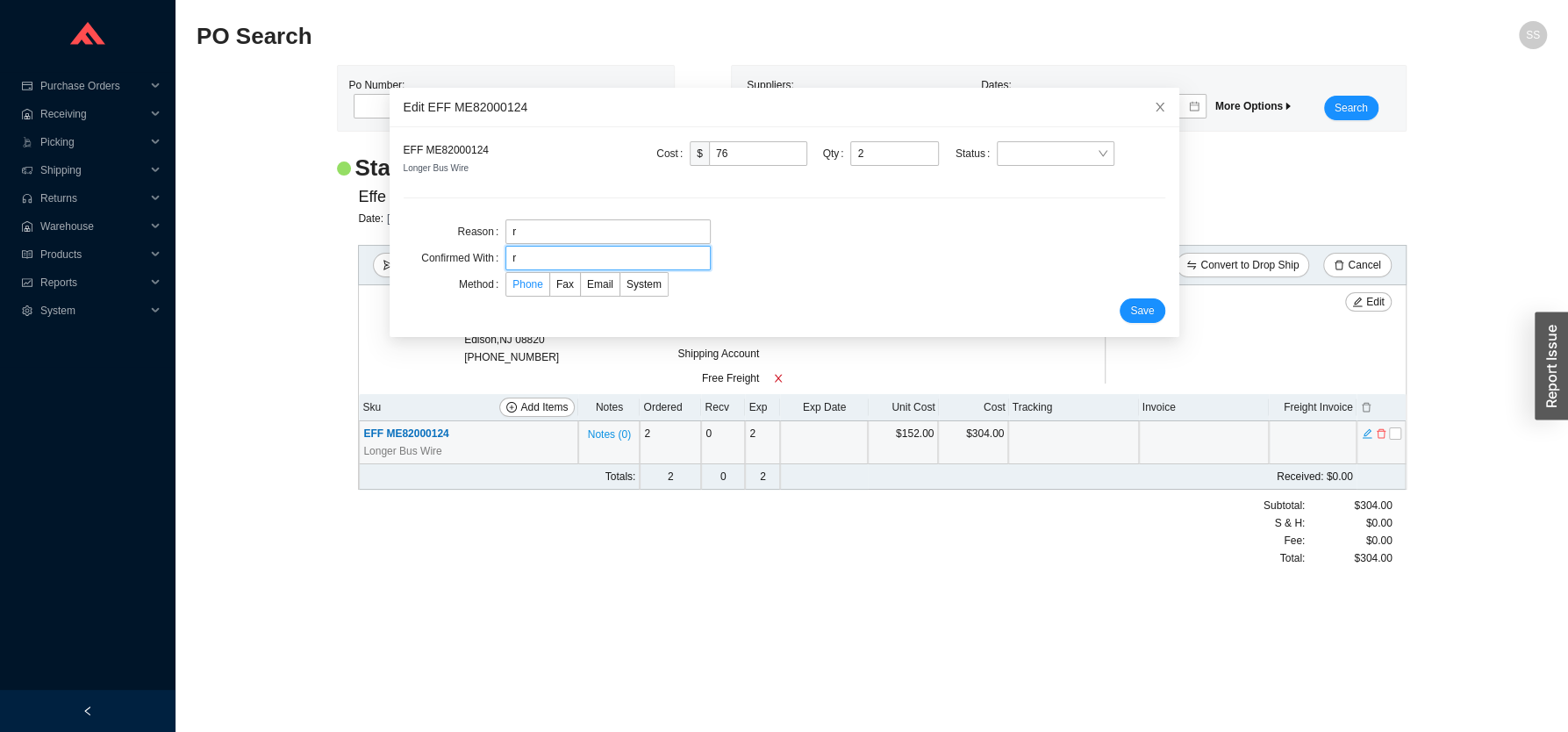 type on "r" 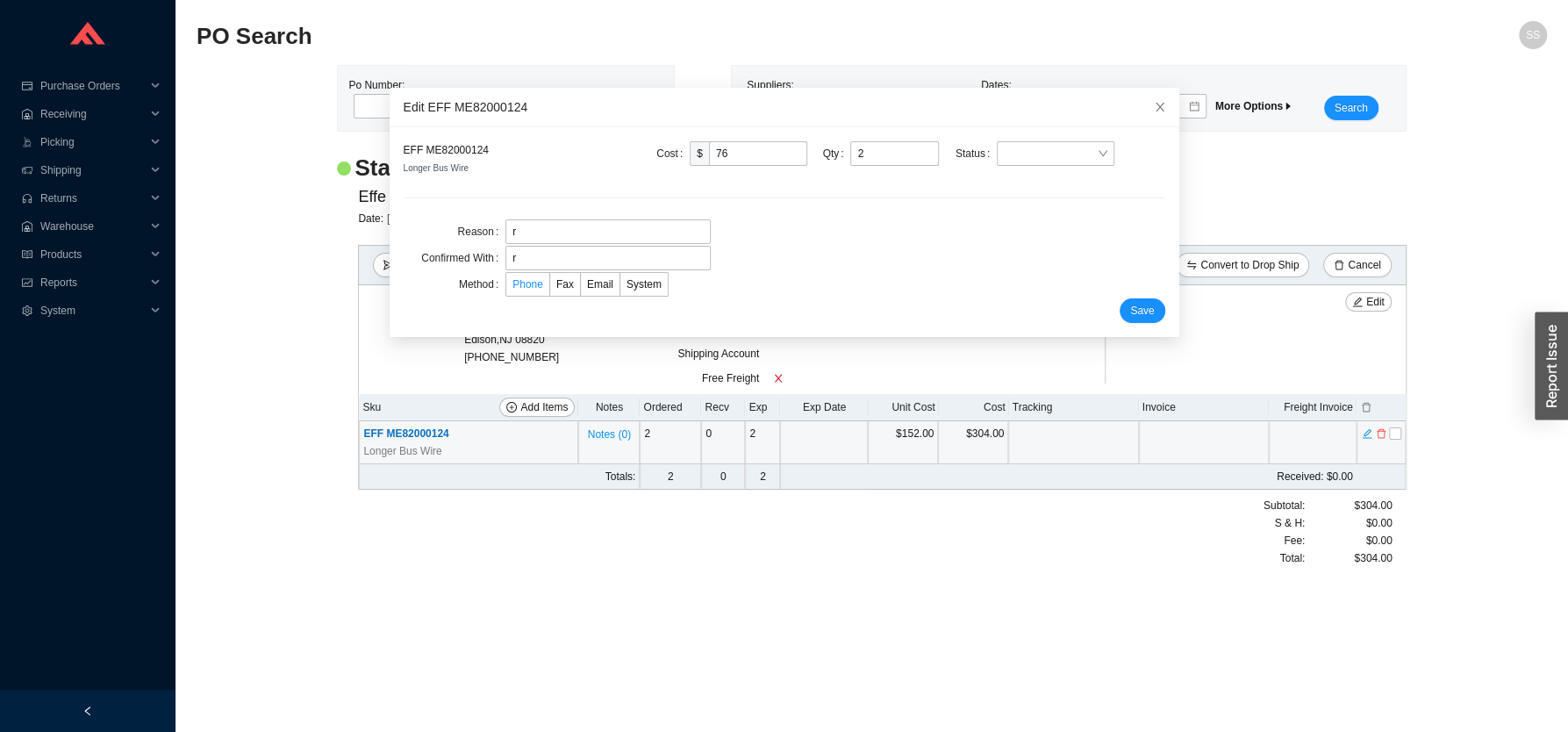 click on "Phone" at bounding box center (527, 284) 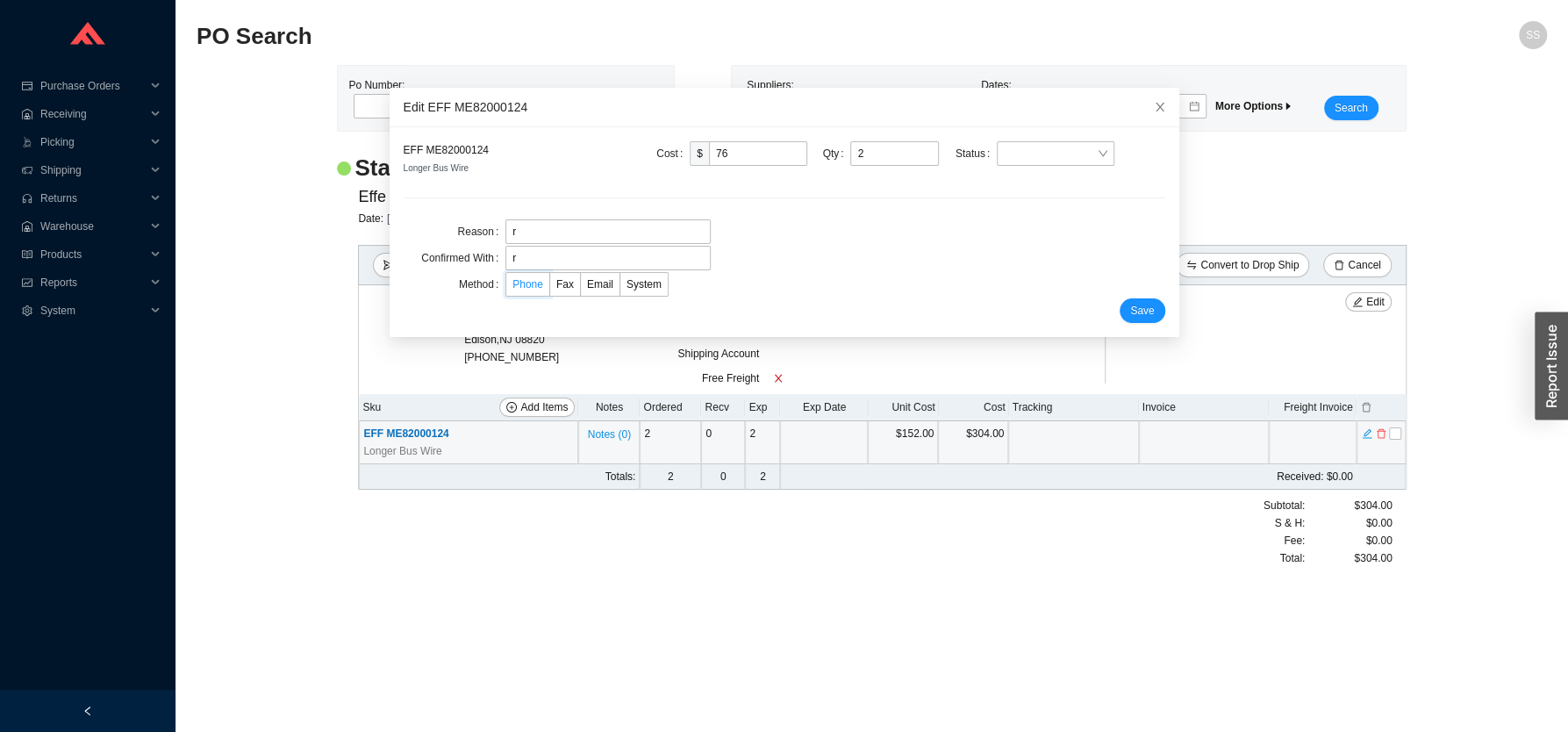 click on "Phone" at bounding box center (506, 288) 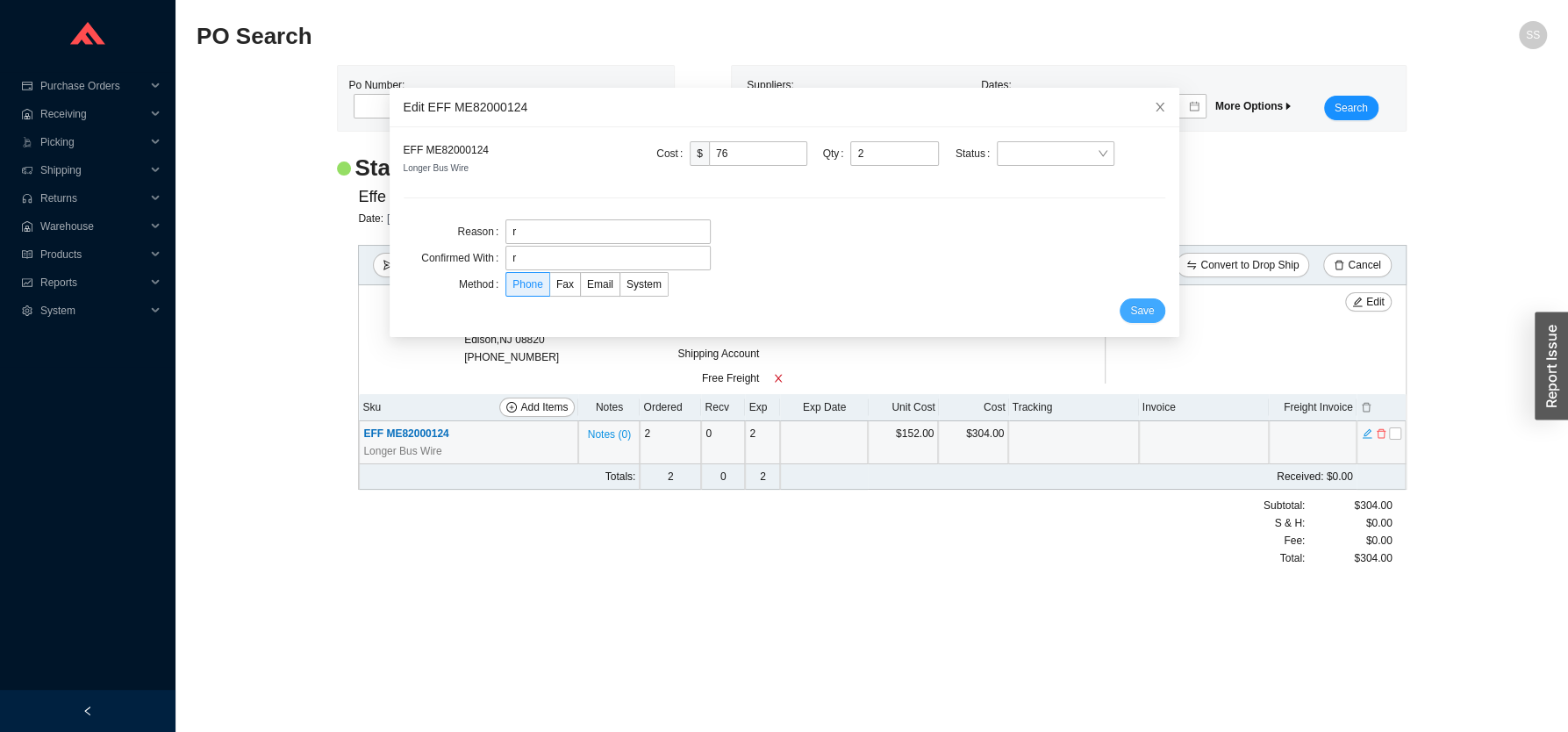click on "Save" at bounding box center (1142, 311) 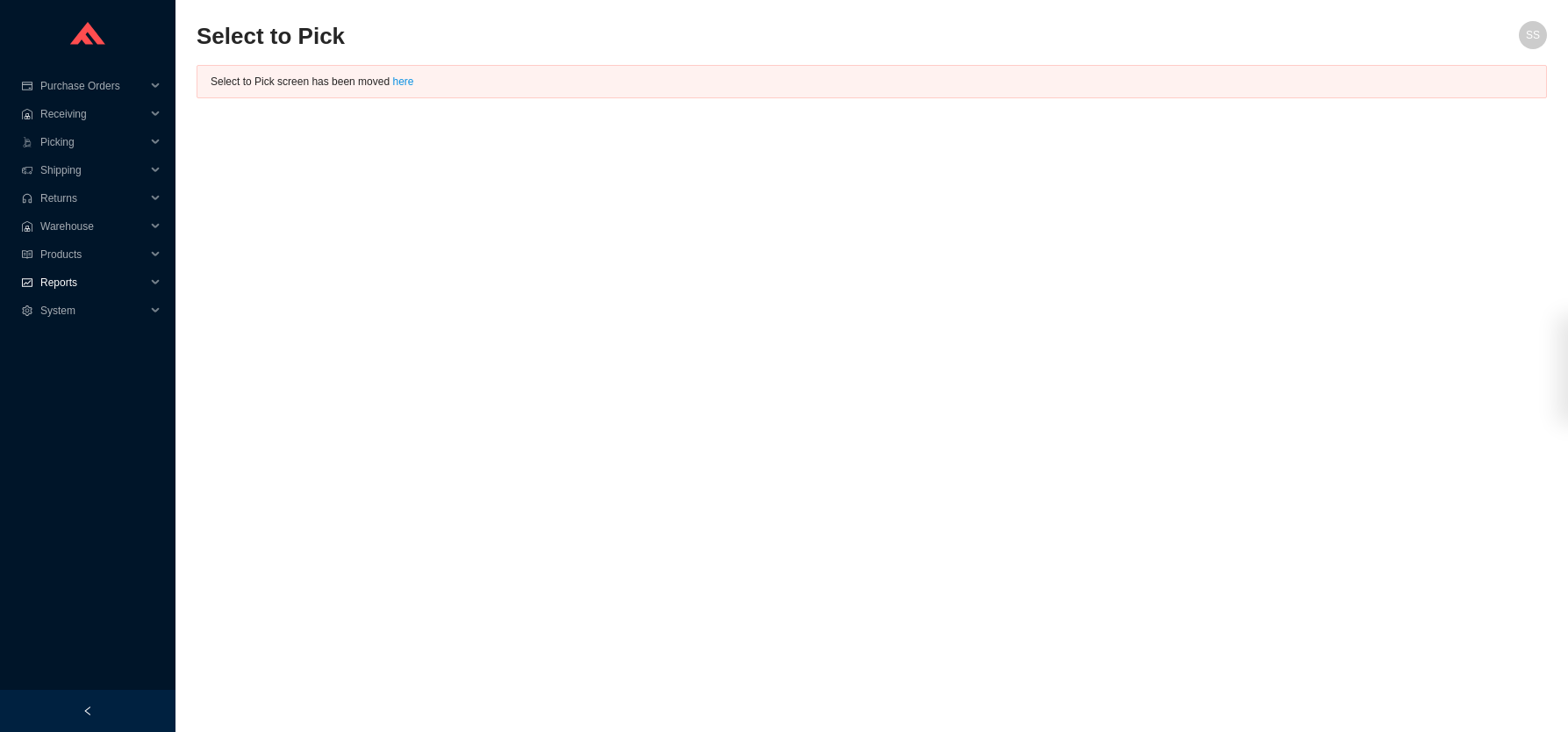 scroll, scrollTop: 0, scrollLeft: 0, axis: both 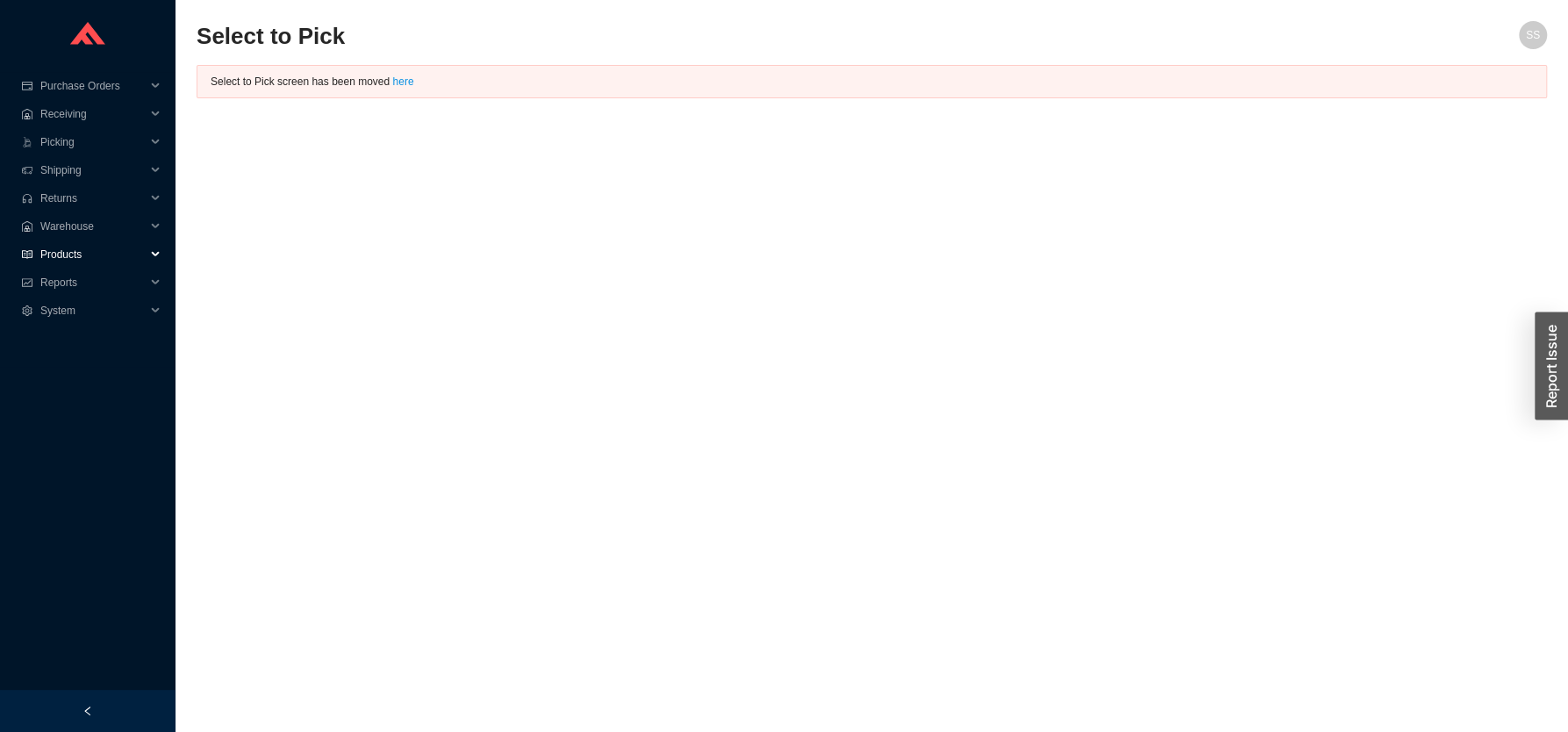 click on "Products" at bounding box center [93, 255] 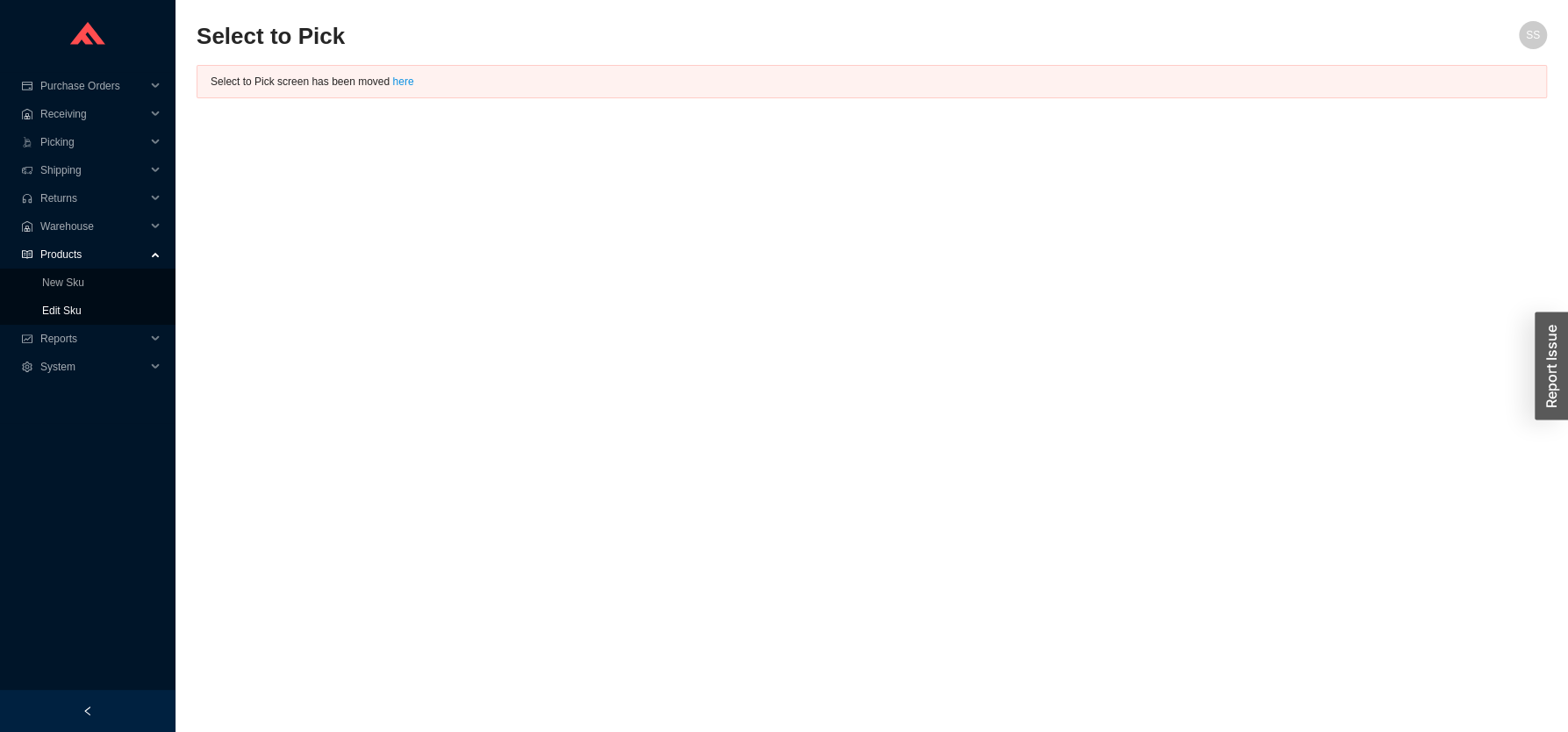 drag, startPoint x: 55, startPoint y: 308, endPoint x: 102, endPoint y: 307, distance: 47.010637 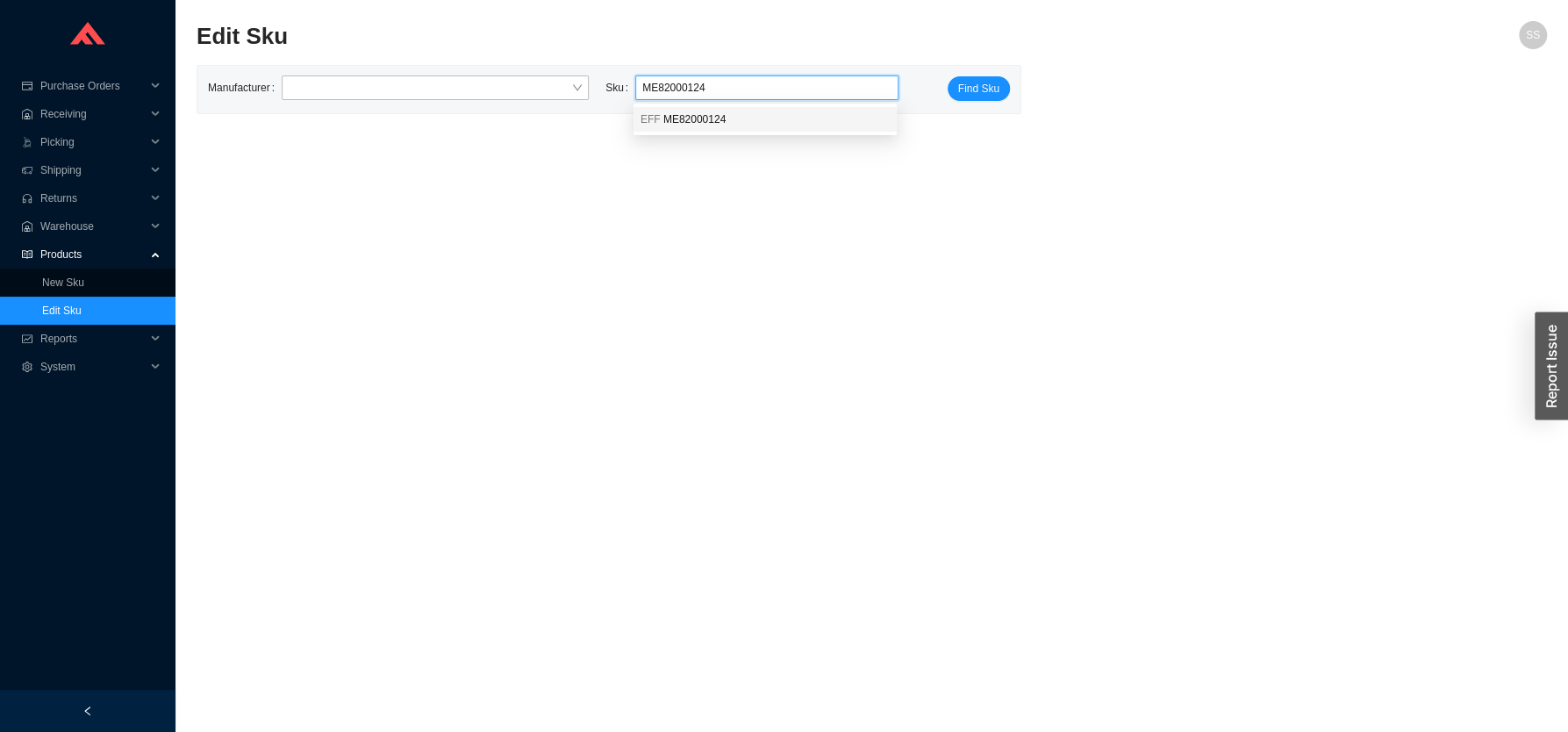 click on "EFF   ME82000124" at bounding box center (765, 119) 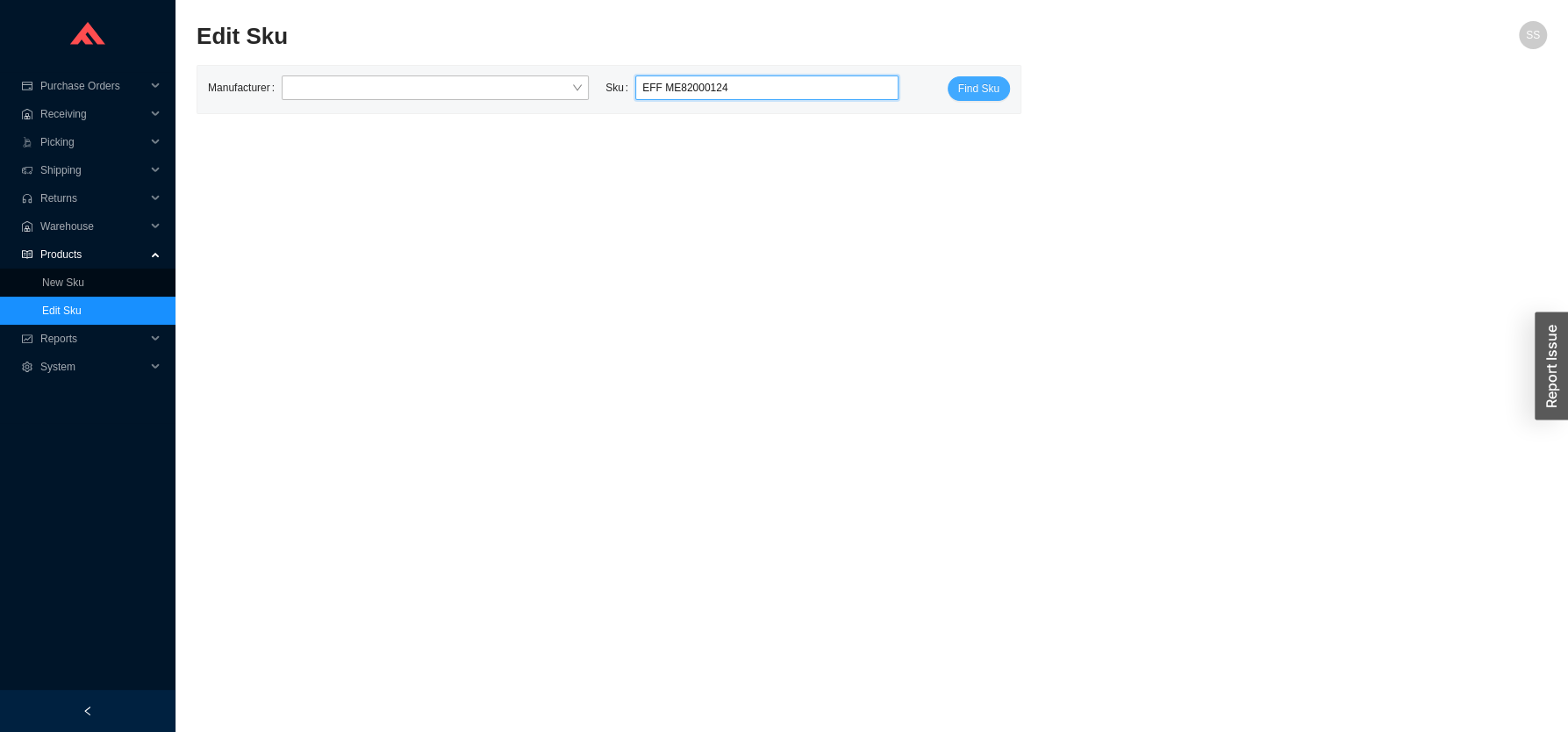 type on "EFF ME82000124" 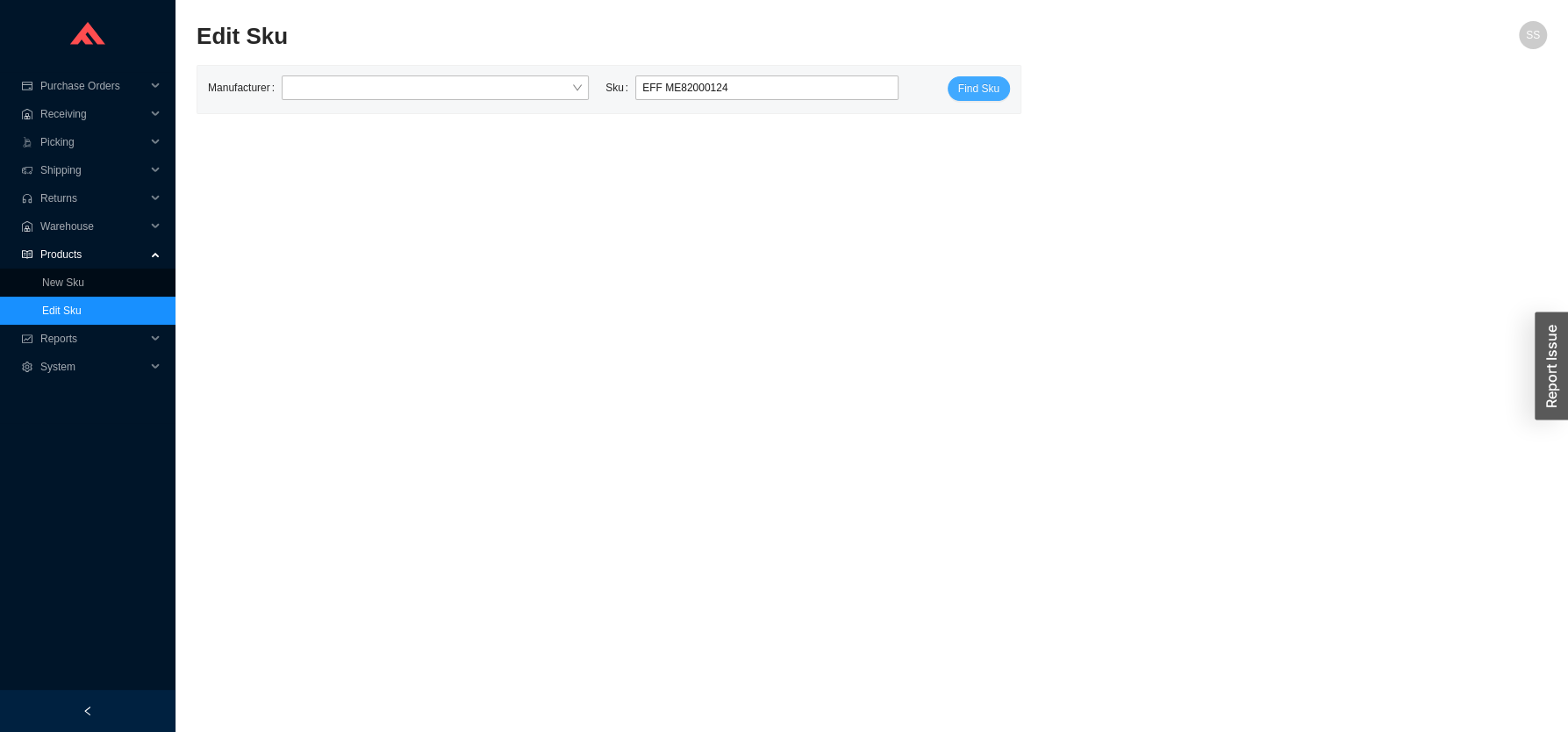 click on "Find Sku" at bounding box center (978, 89) 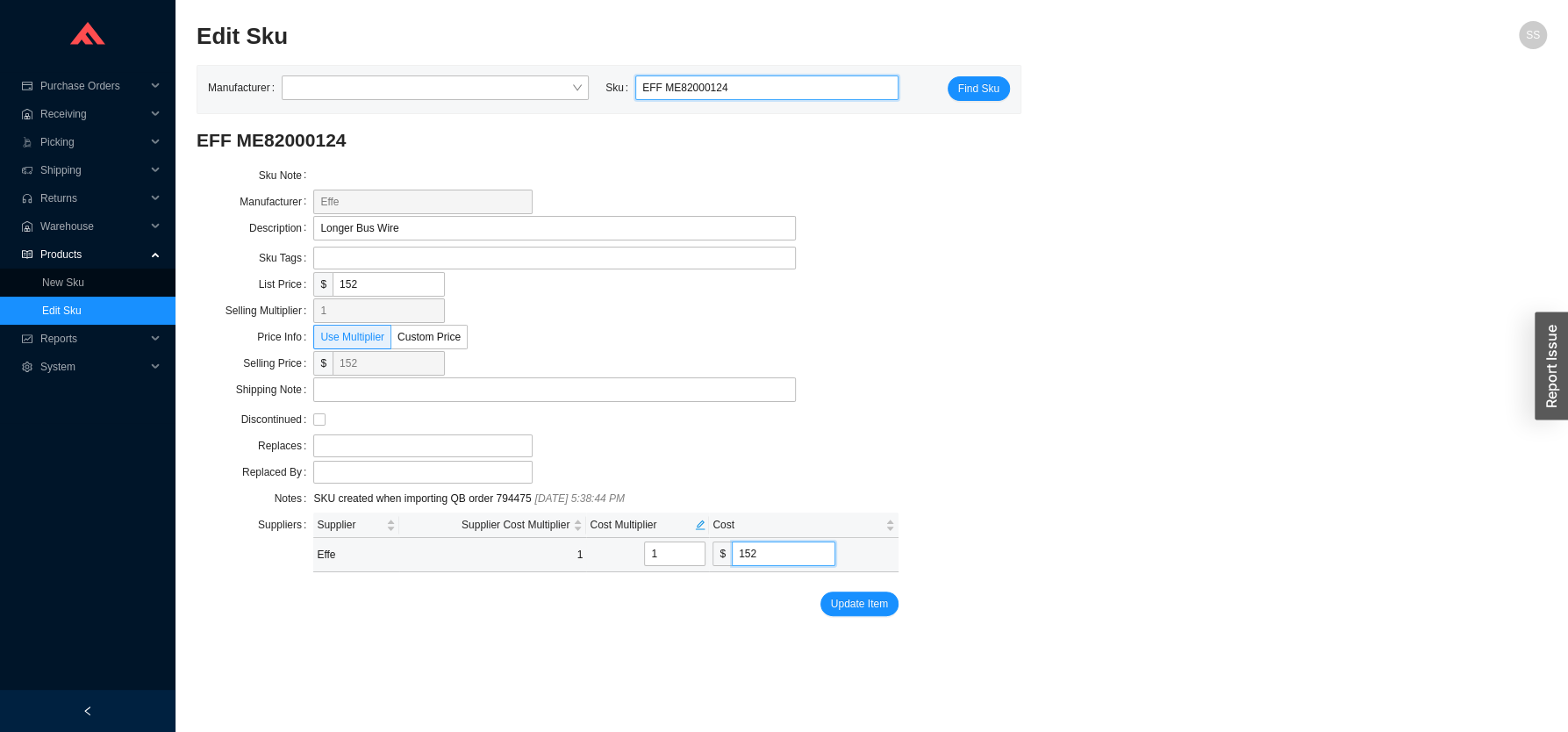 click on "152" at bounding box center (784, 554) 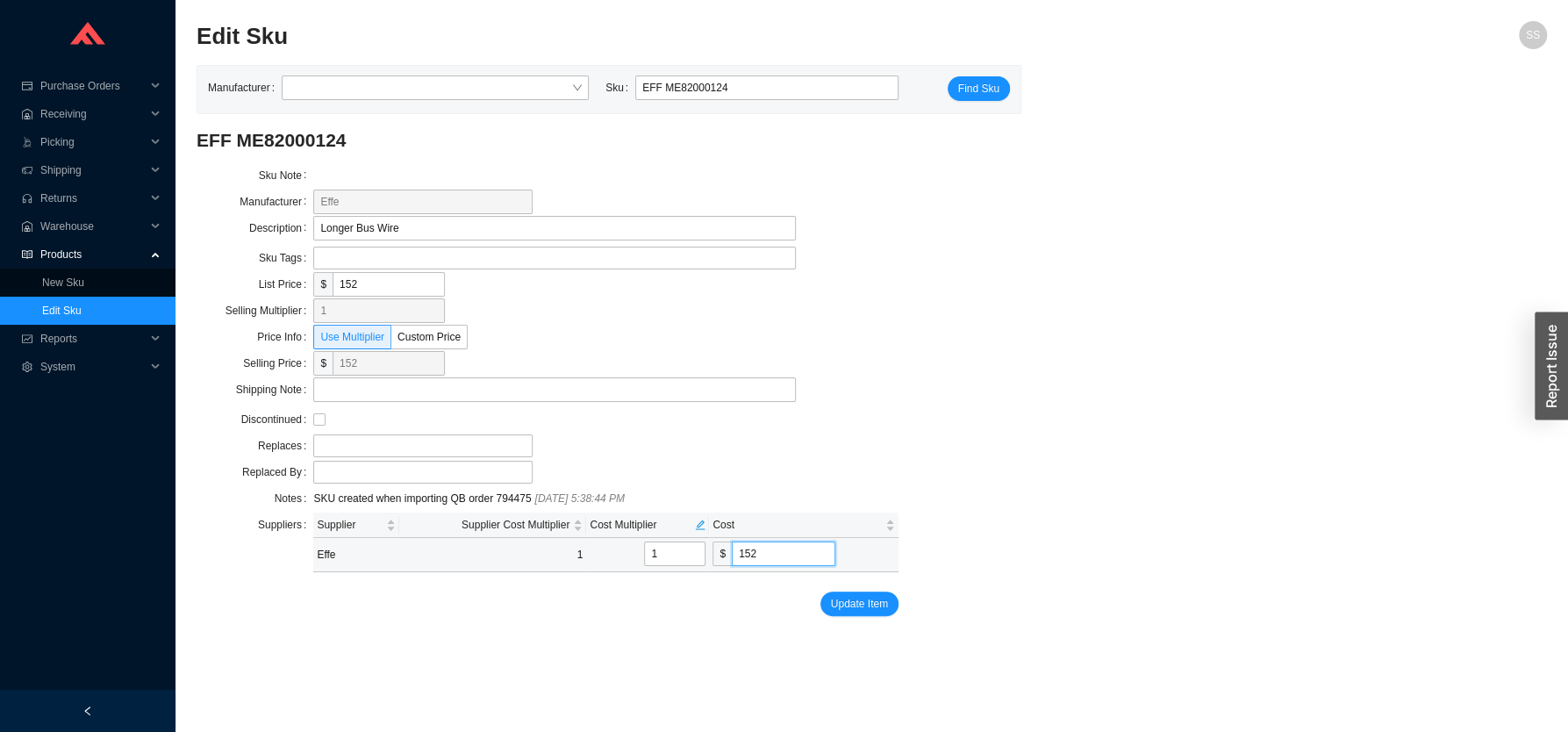 click on "152" at bounding box center (784, 554) 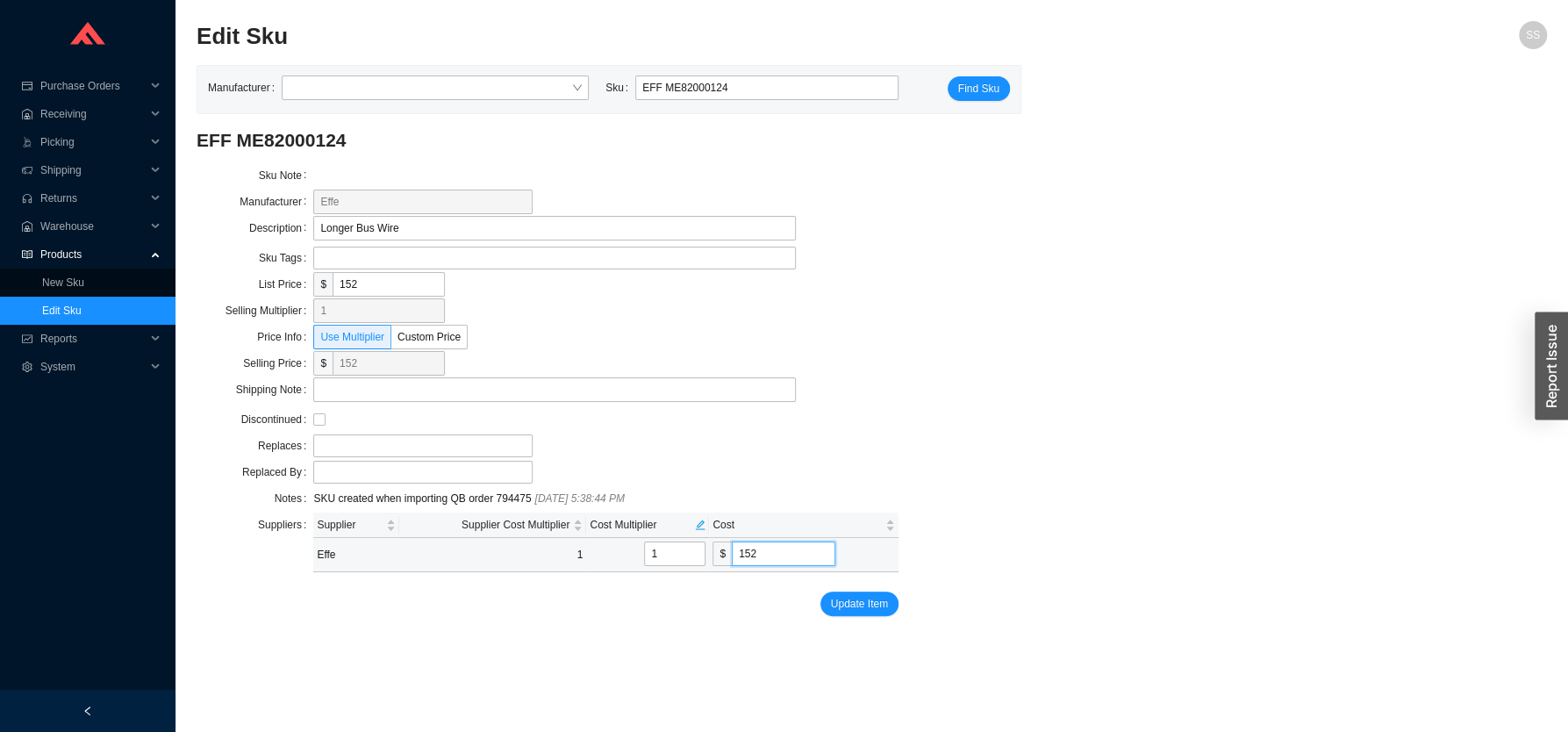 type on "0.0461" 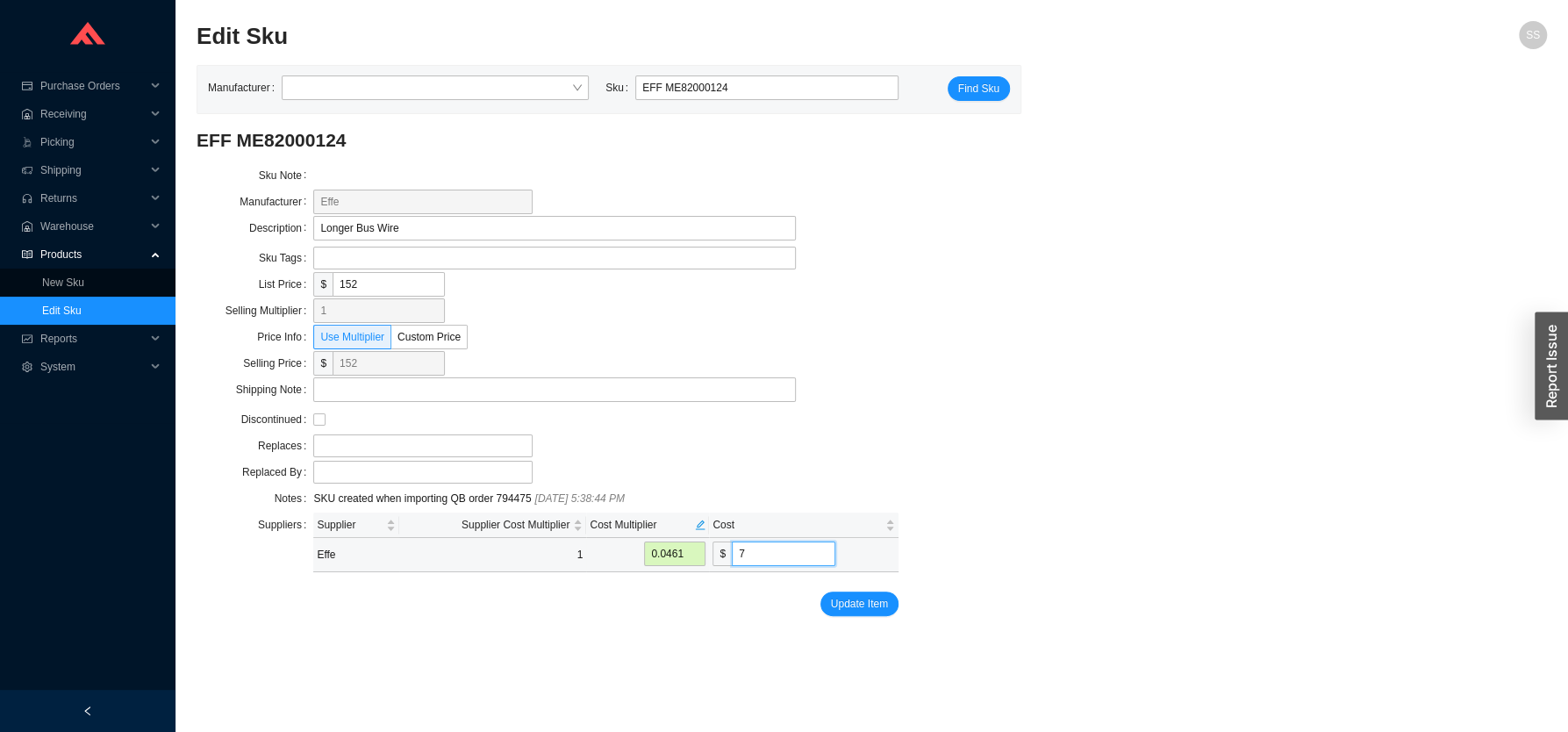 type on "0.5" 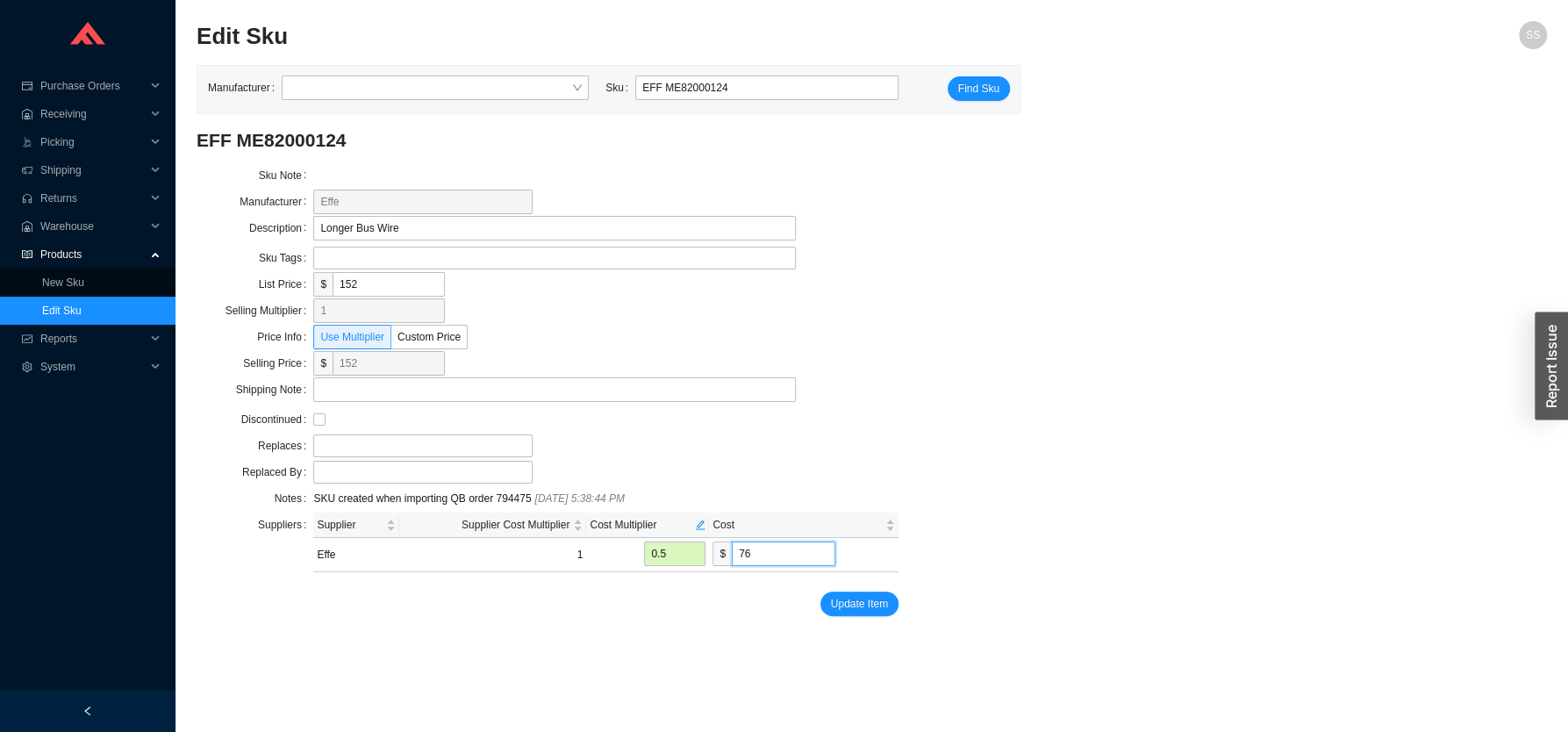 type on "76" 